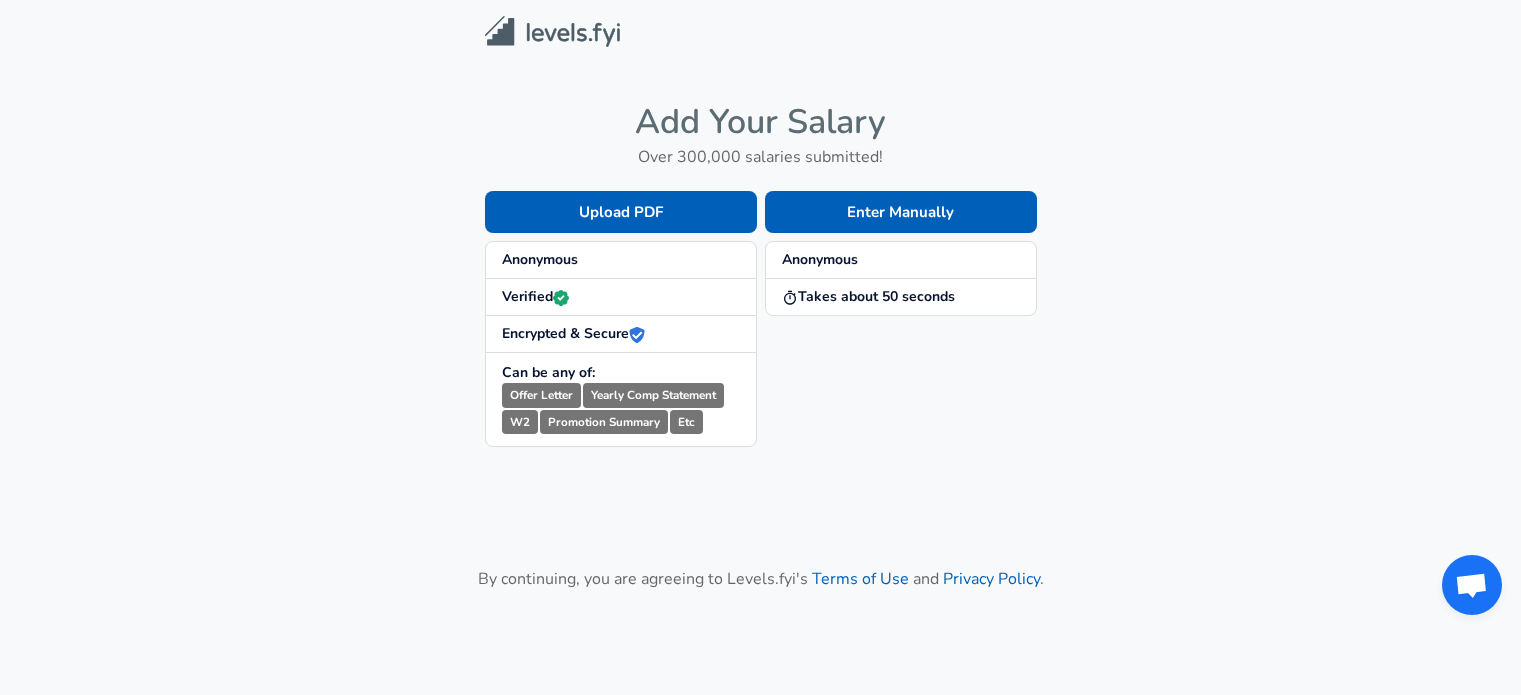 scroll, scrollTop: 0, scrollLeft: 0, axis: both 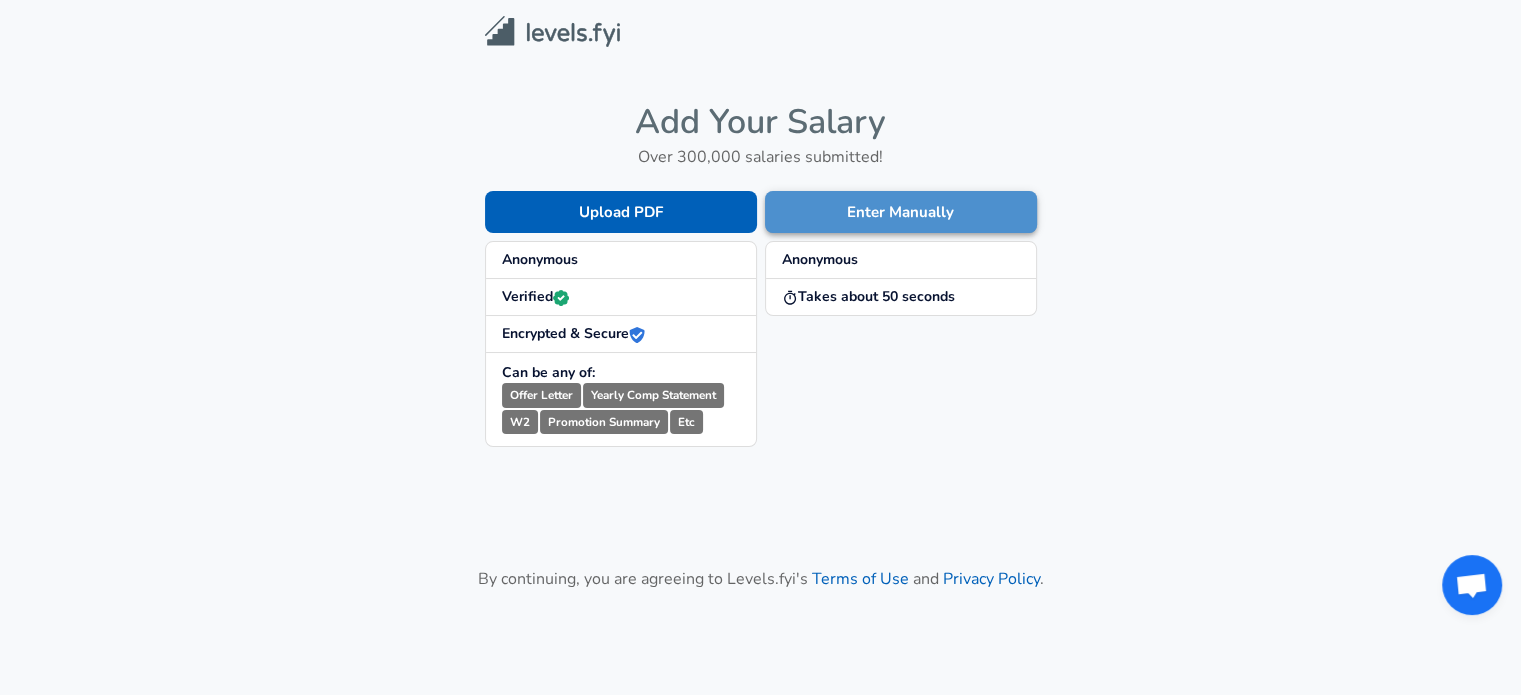 click on "Enter Manually" at bounding box center [901, 212] 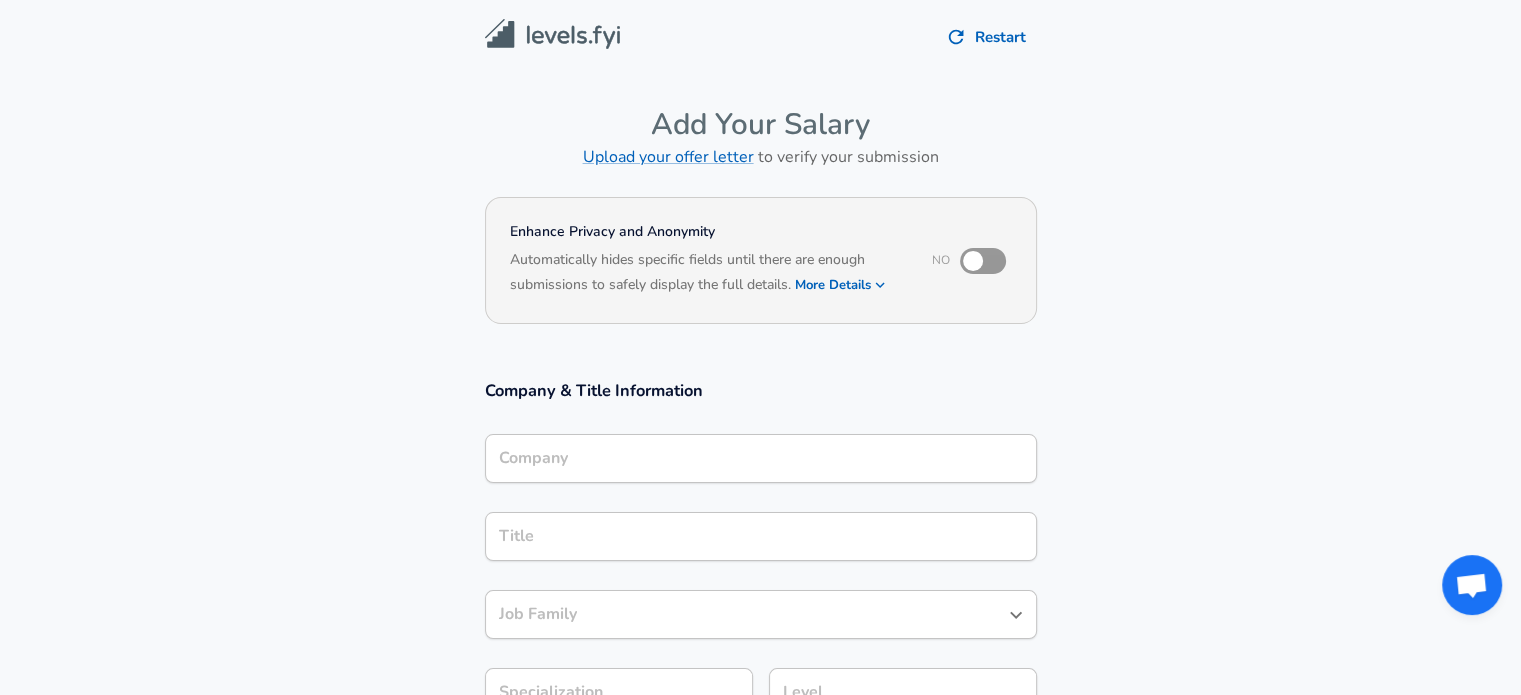 click on "Company" at bounding box center (761, 458) 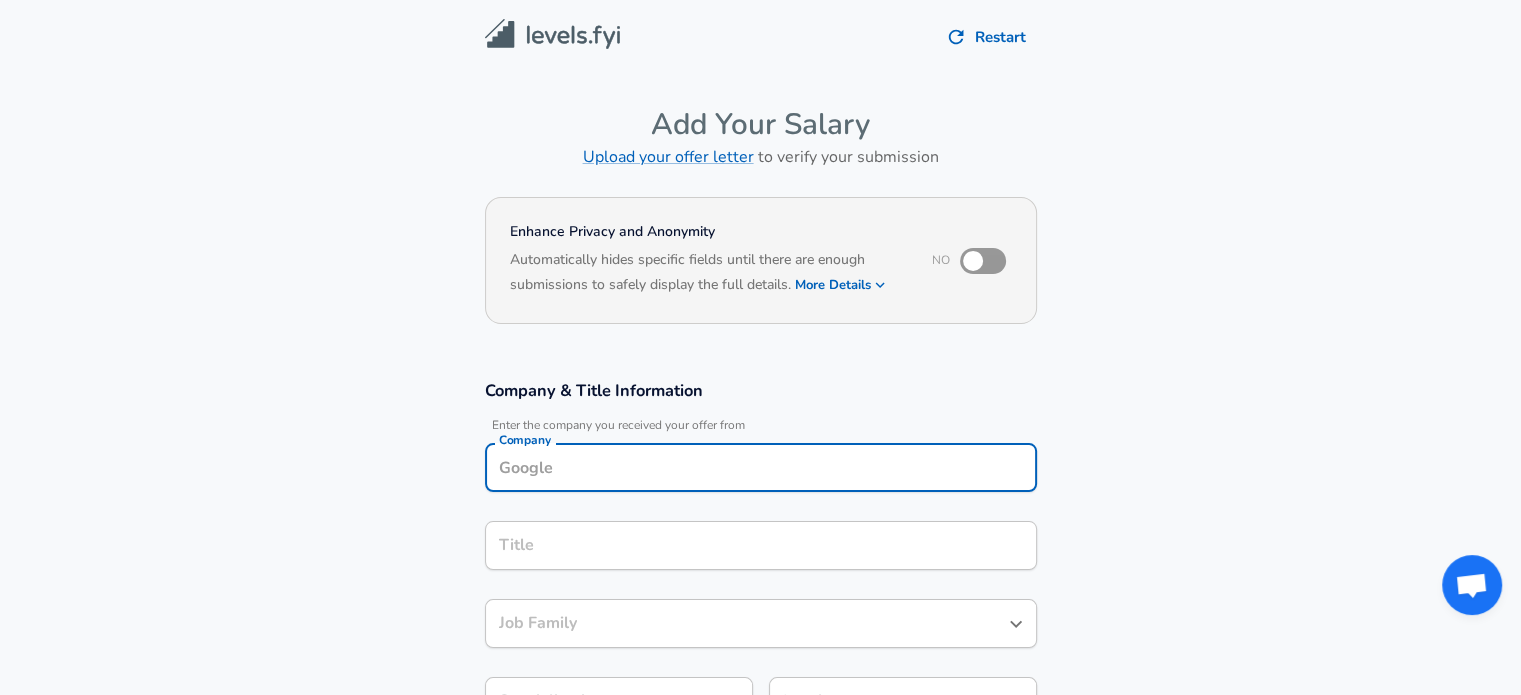 scroll, scrollTop: 20, scrollLeft: 0, axis: vertical 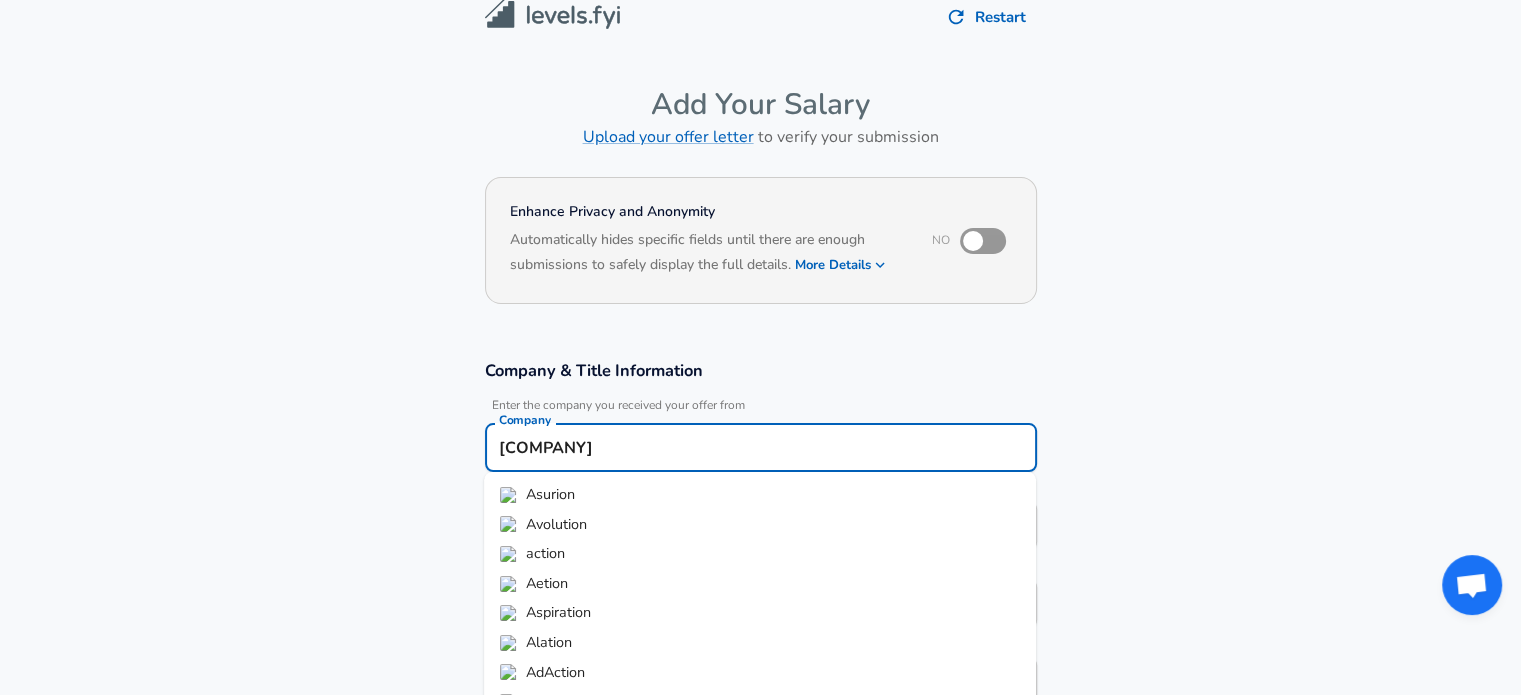 click on "Asurion" at bounding box center (550, 494) 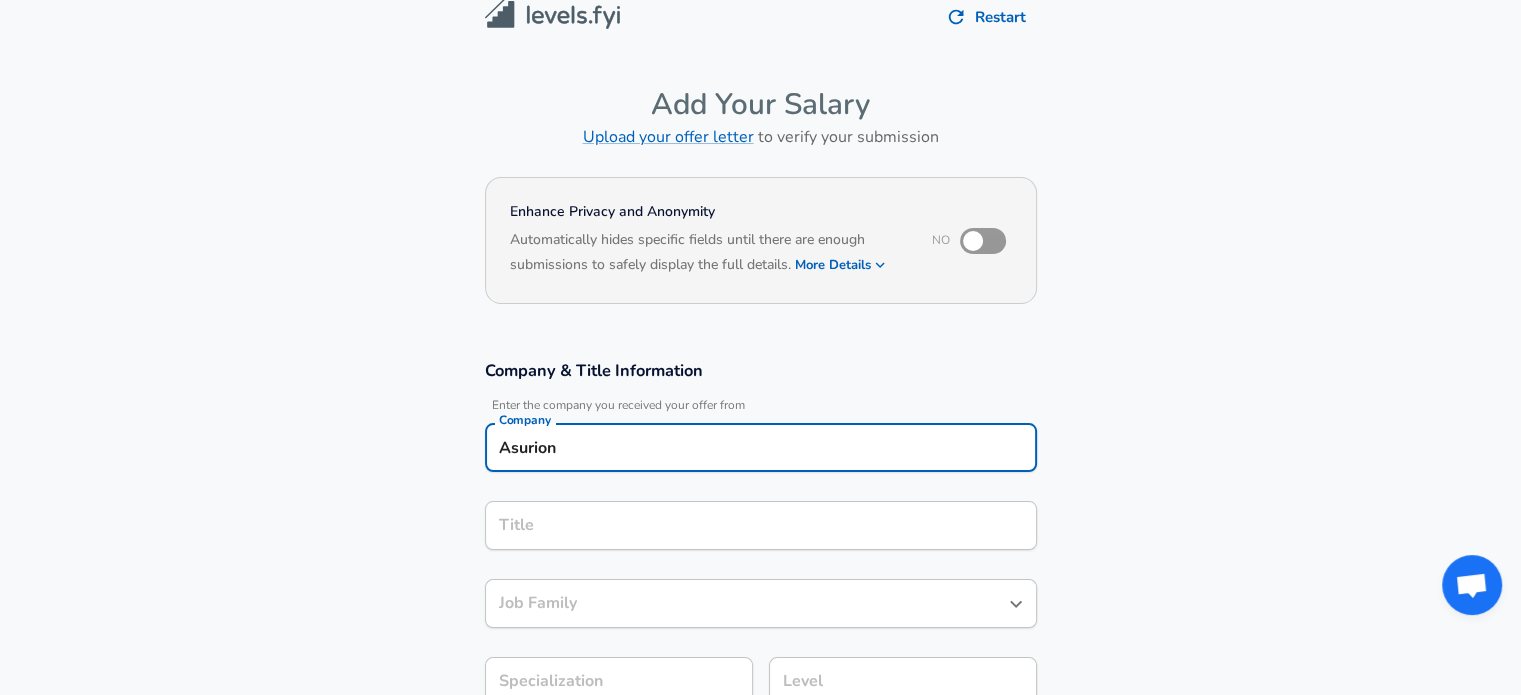 type on "Asurion" 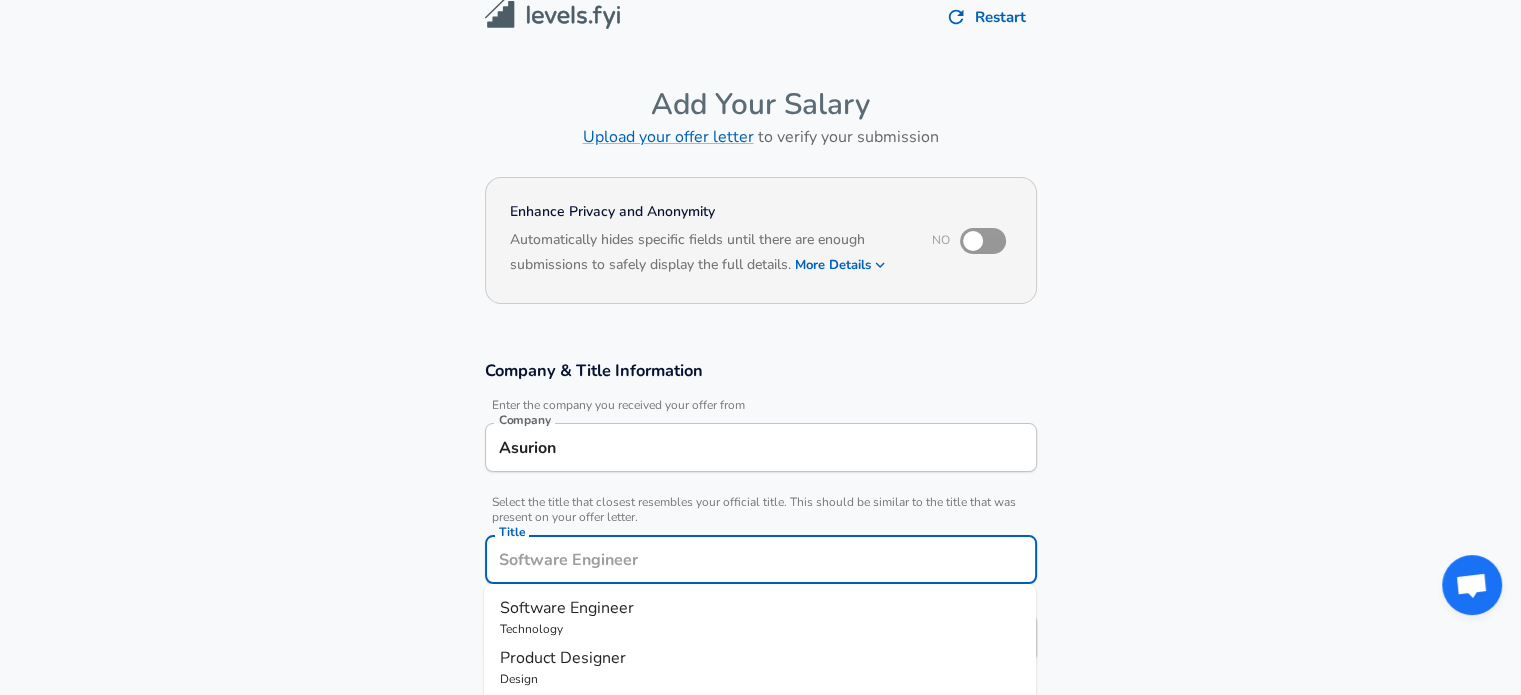 click on "Title" at bounding box center (761, 559) 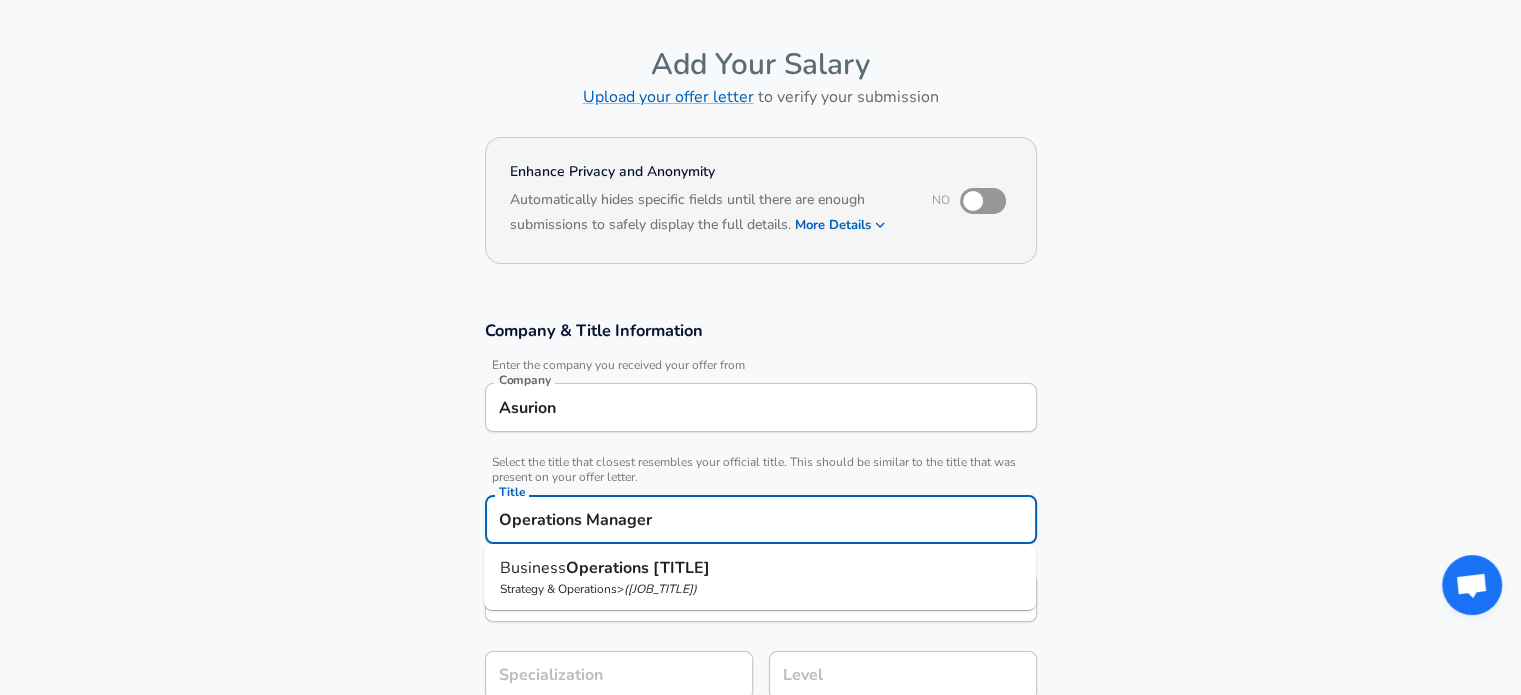 type on "Operations Manager" 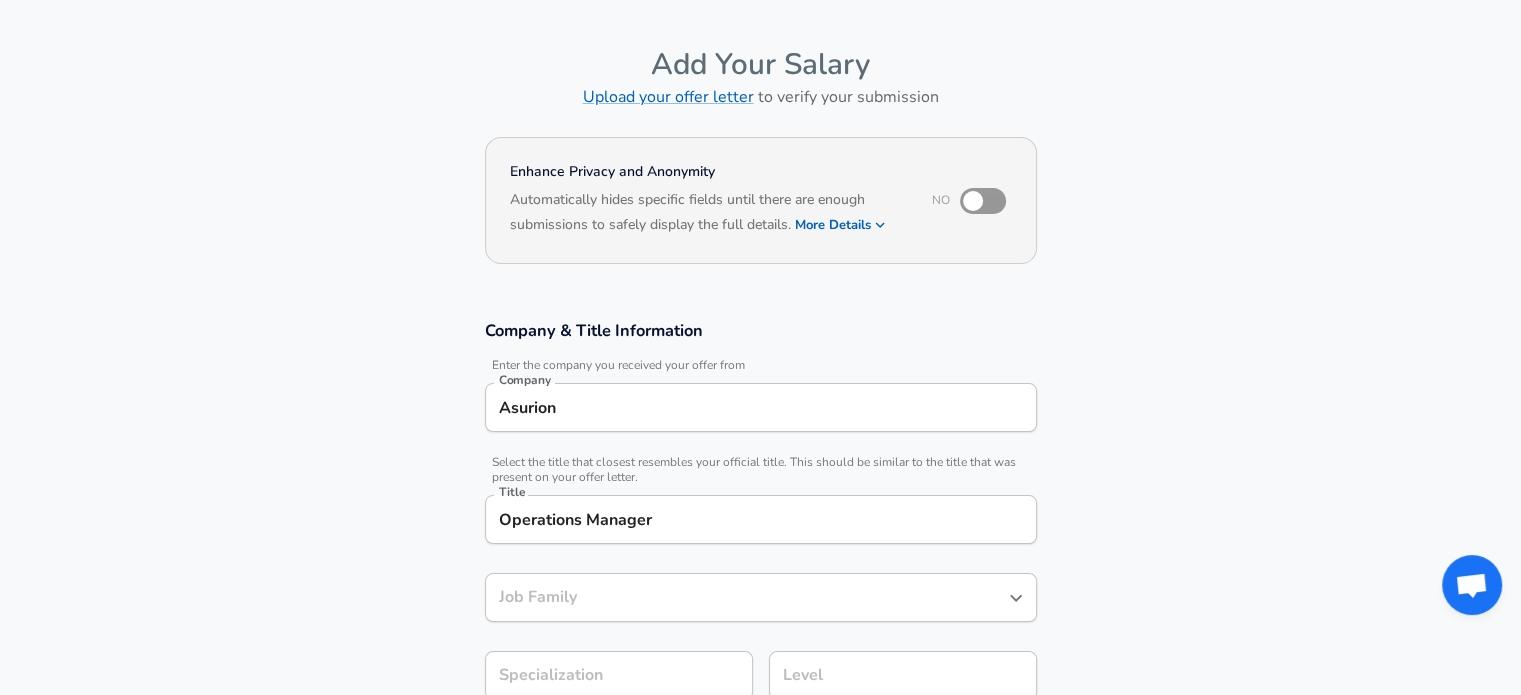 click on "Company Location | Date
Enter the company you received your offer from Company Asurion Company   Select the title that closest resembles your official title. This should be similar to the title that was present on your offer letter. Title Operations Manager Title Job Family Job Family Specialization Specialization Level Level" at bounding box center [760, 520] 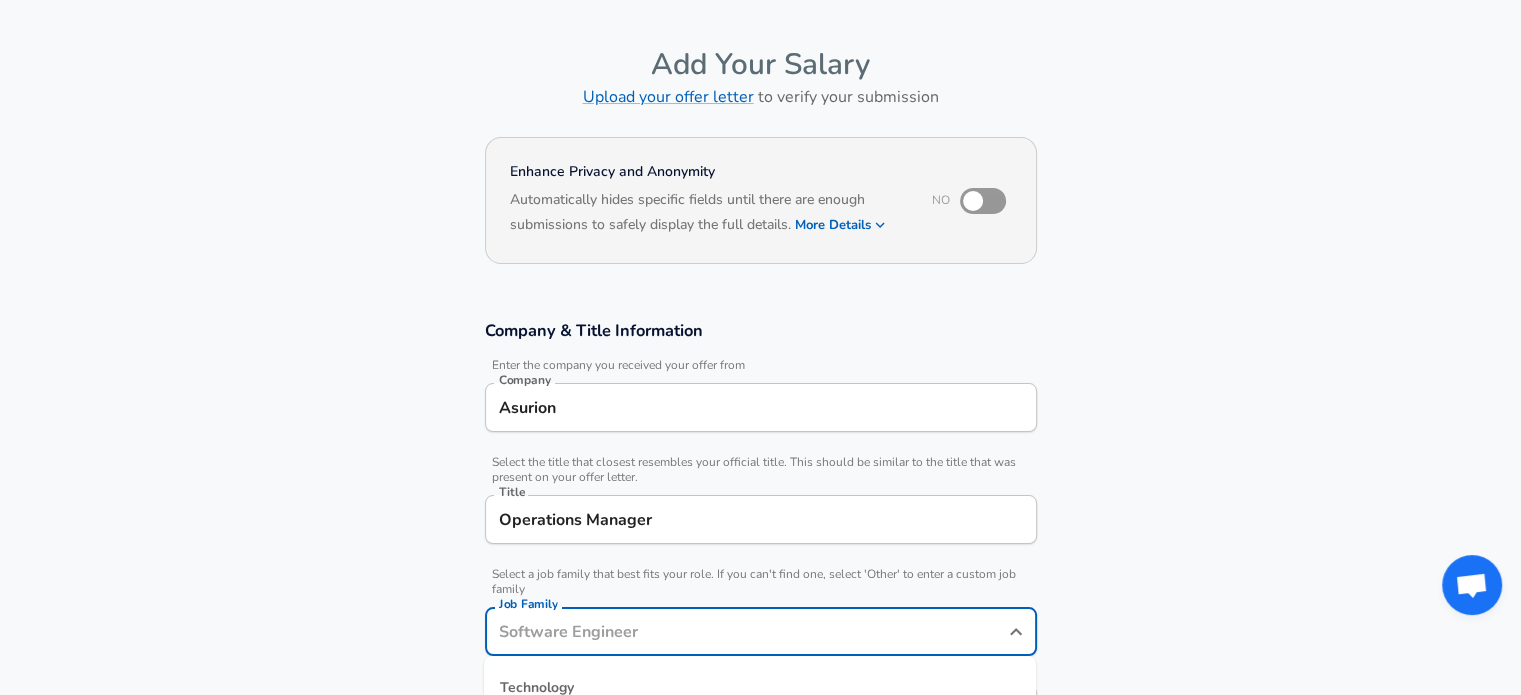click on "Job Family" at bounding box center (746, 631) 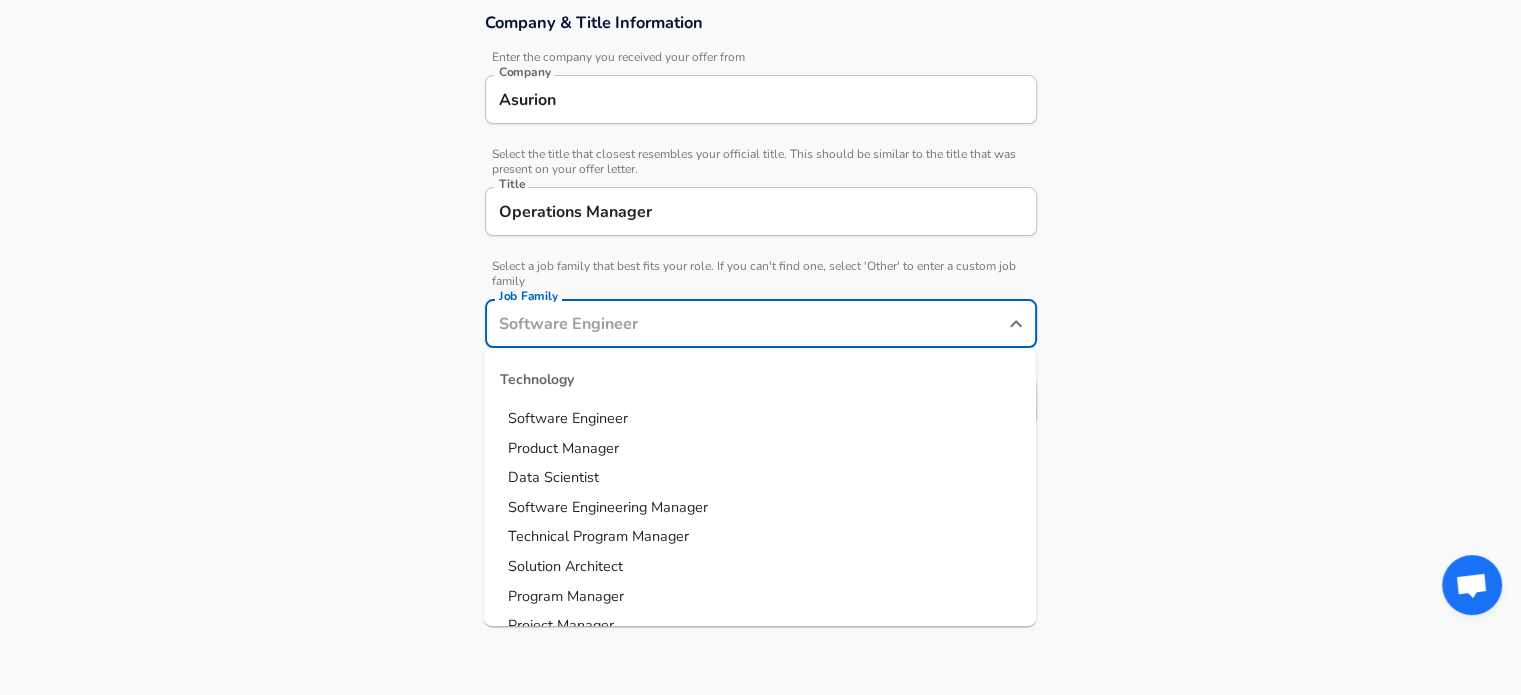 scroll, scrollTop: 400, scrollLeft: 0, axis: vertical 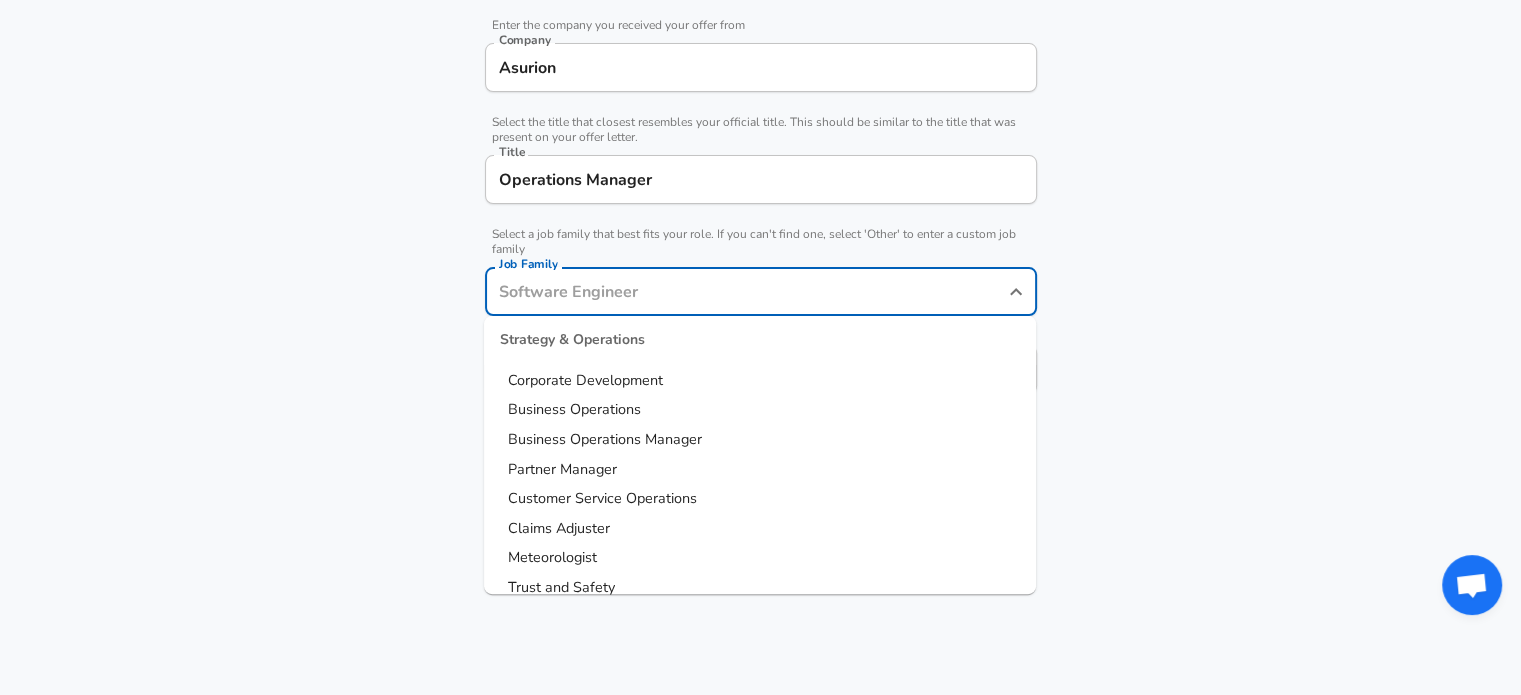 click on "Business Operations Manager" at bounding box center [760, 440] 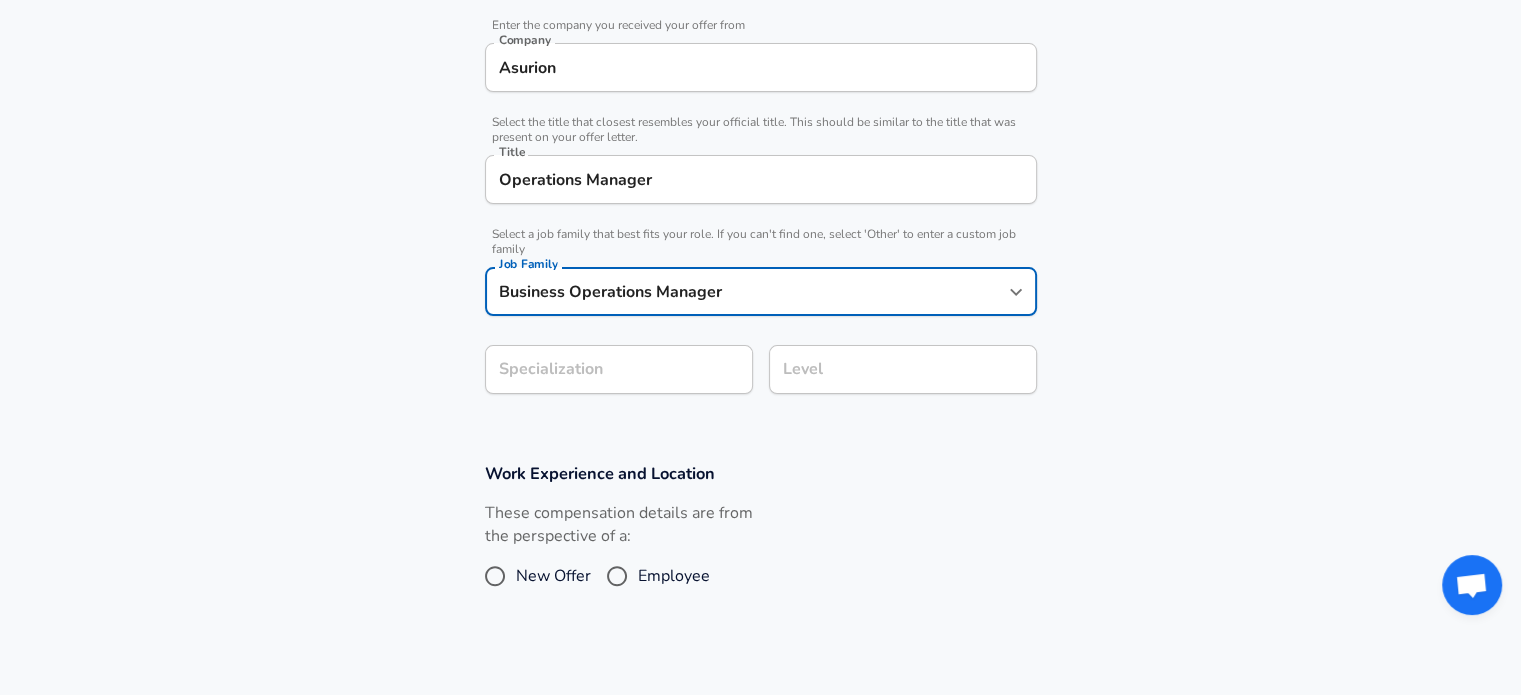 click on "Employee" at bounding box center (617, 576) 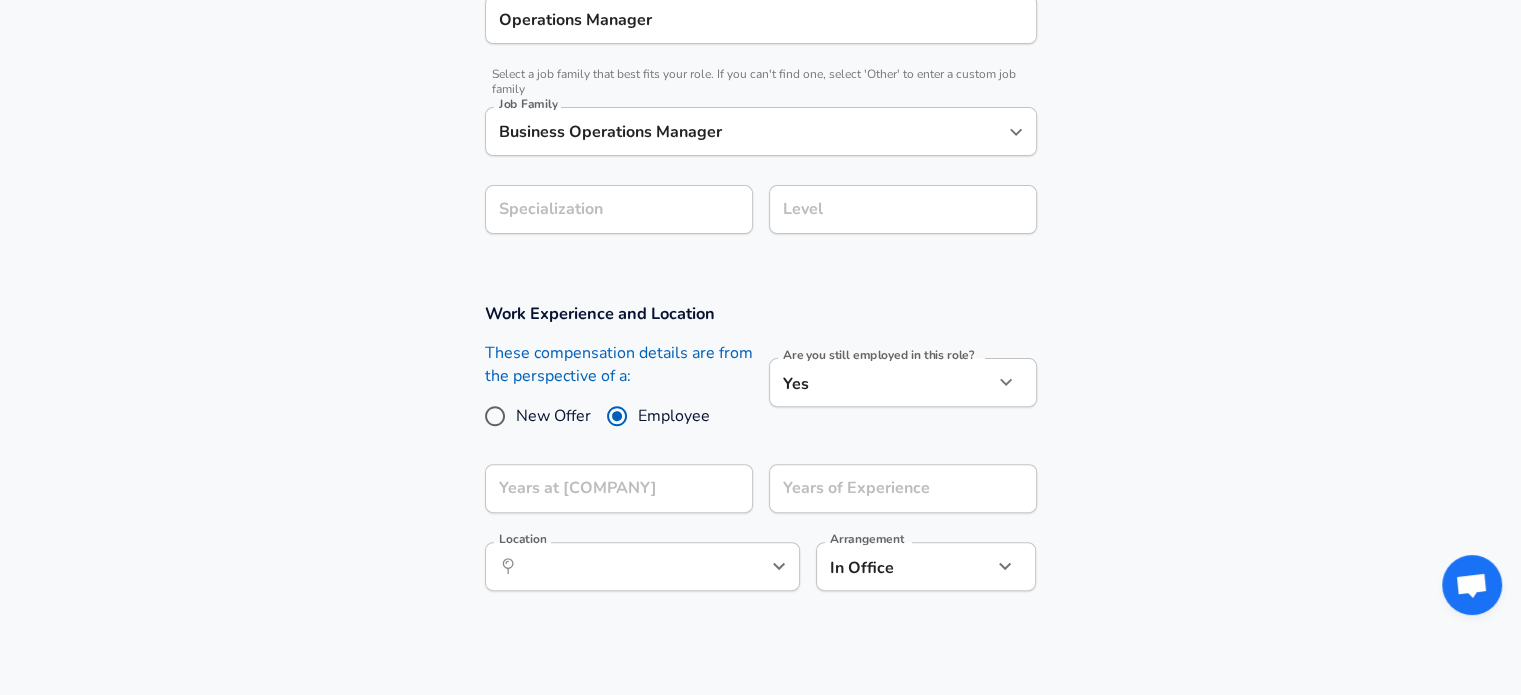 scroll, scrollTop: 700, scrollLeft: 0, axis: vertical 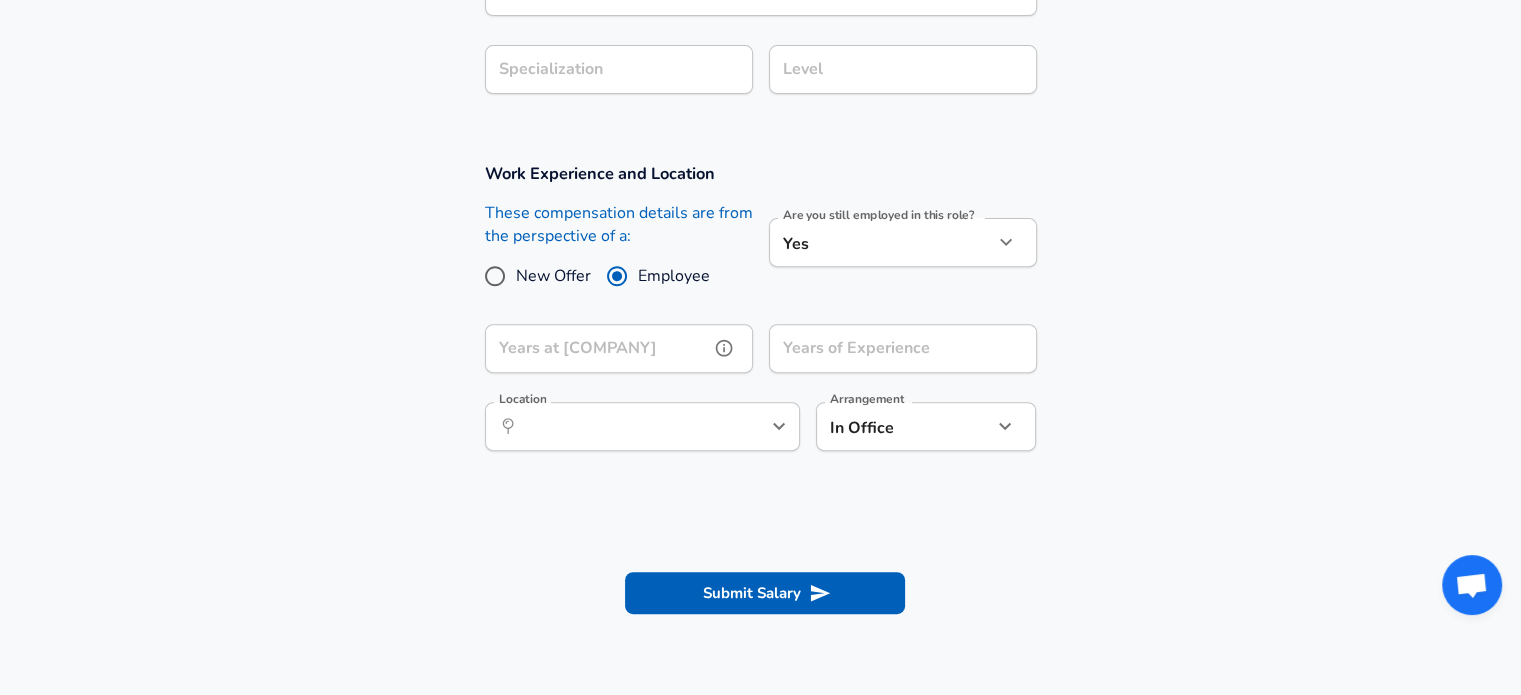 click on "Years at [COMPANY]" at bounding box center (597, 348) 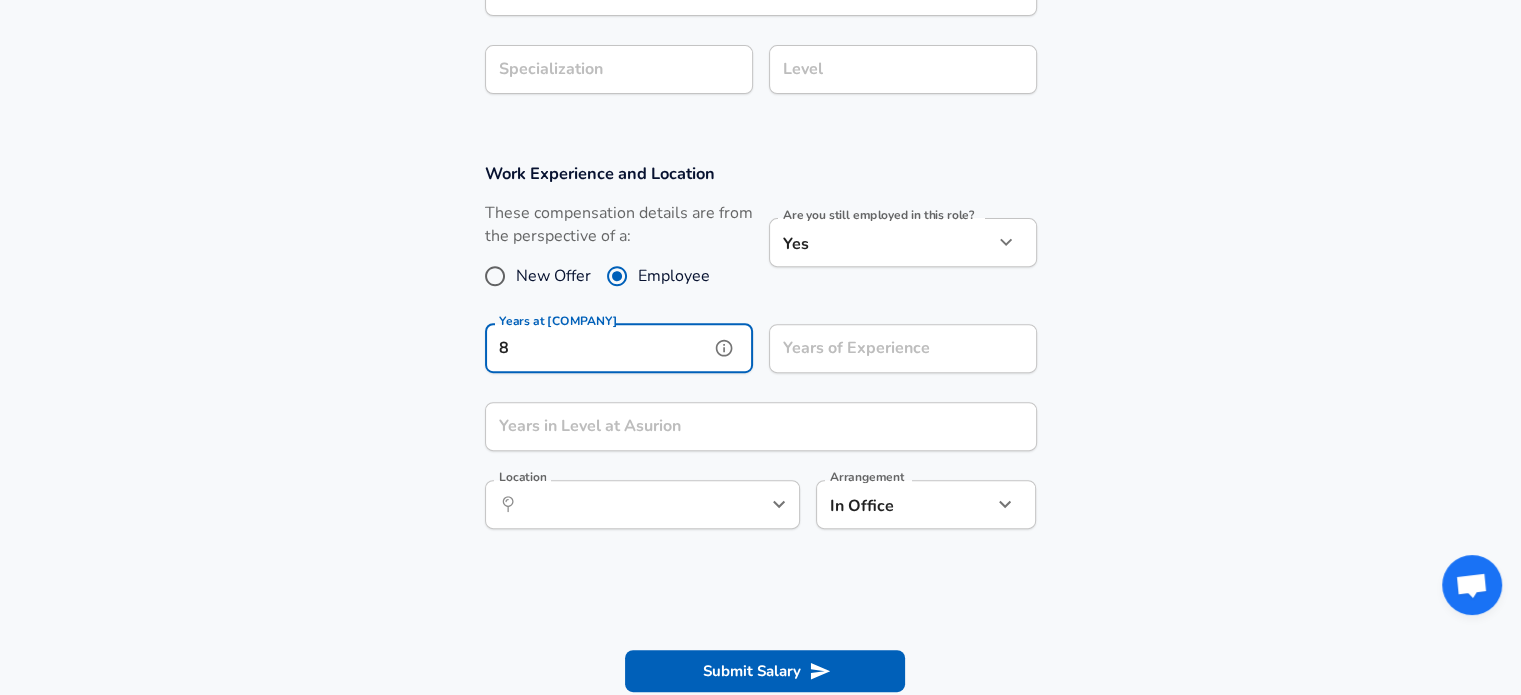 type on "8" 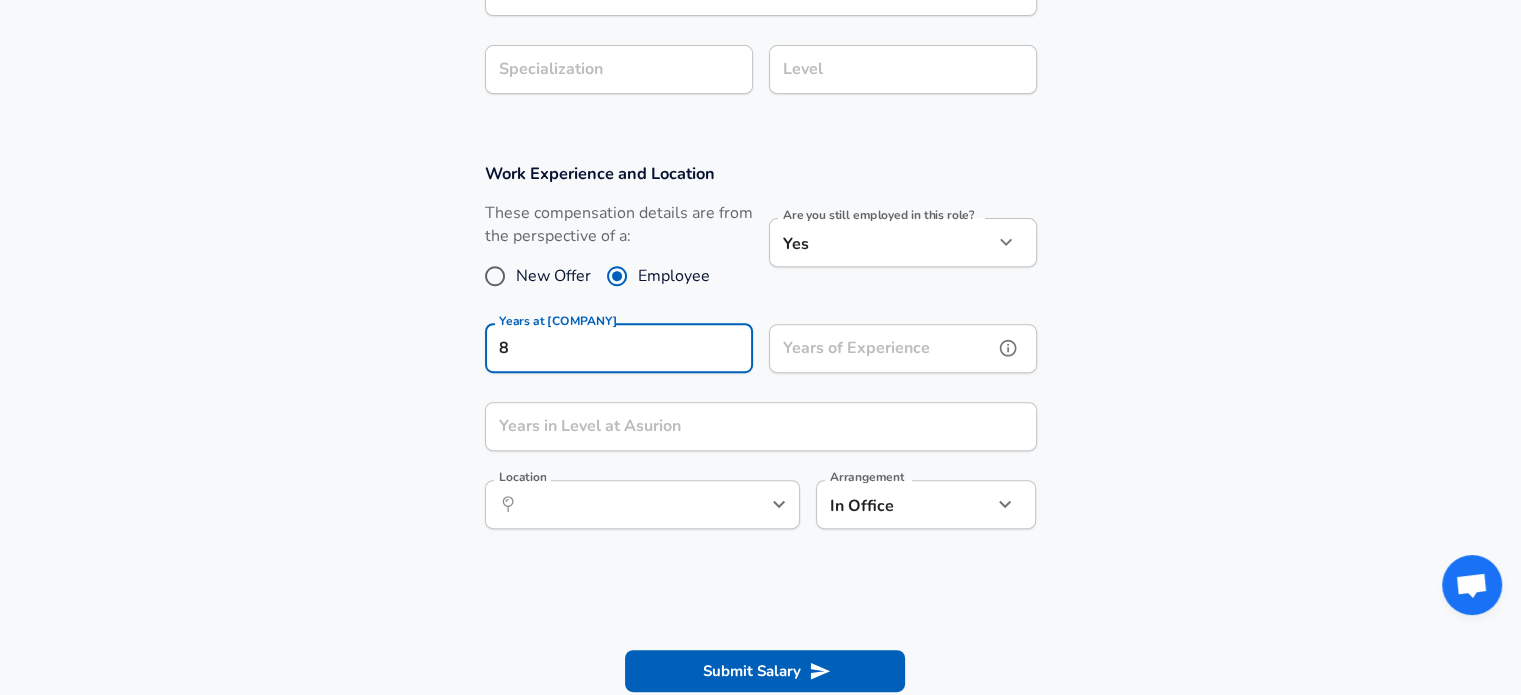 click on "Years of Experience Years of Experience" at bounding box center (903, 351) 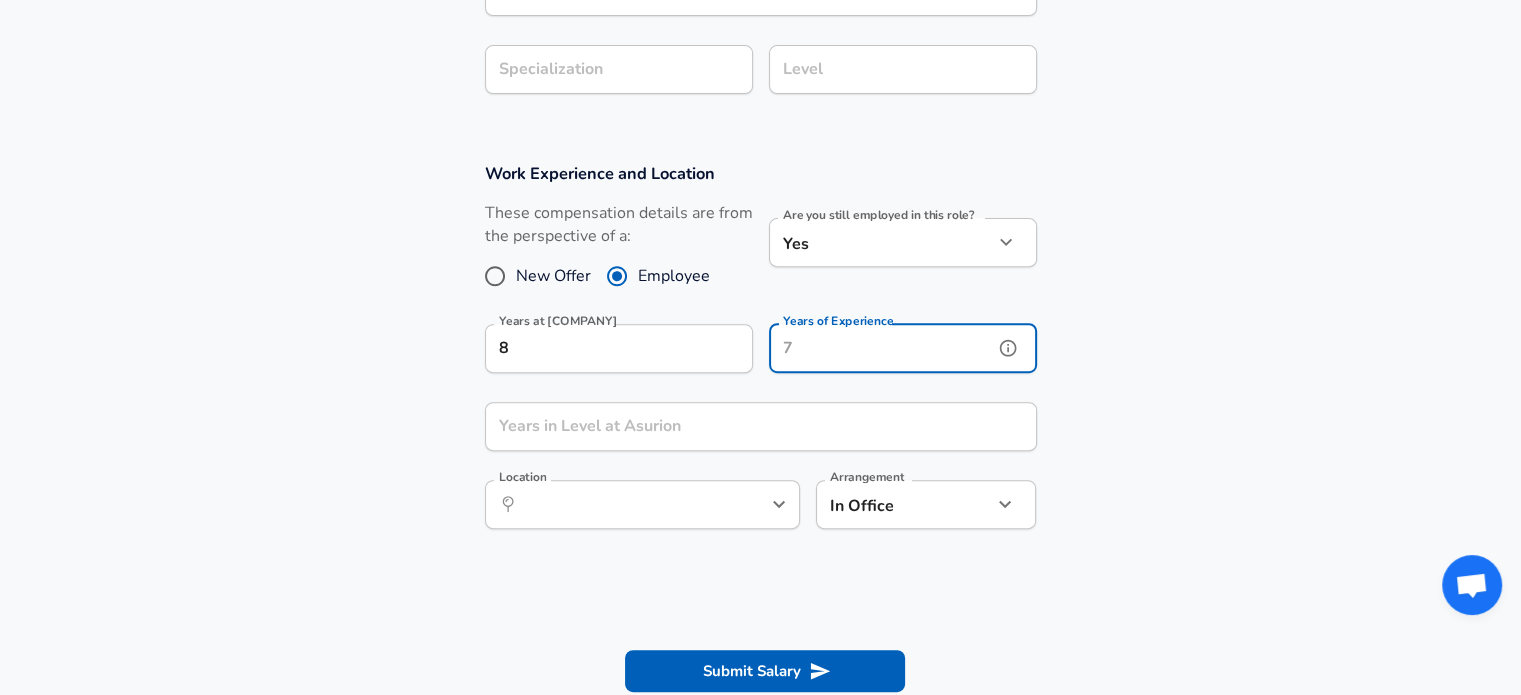 type 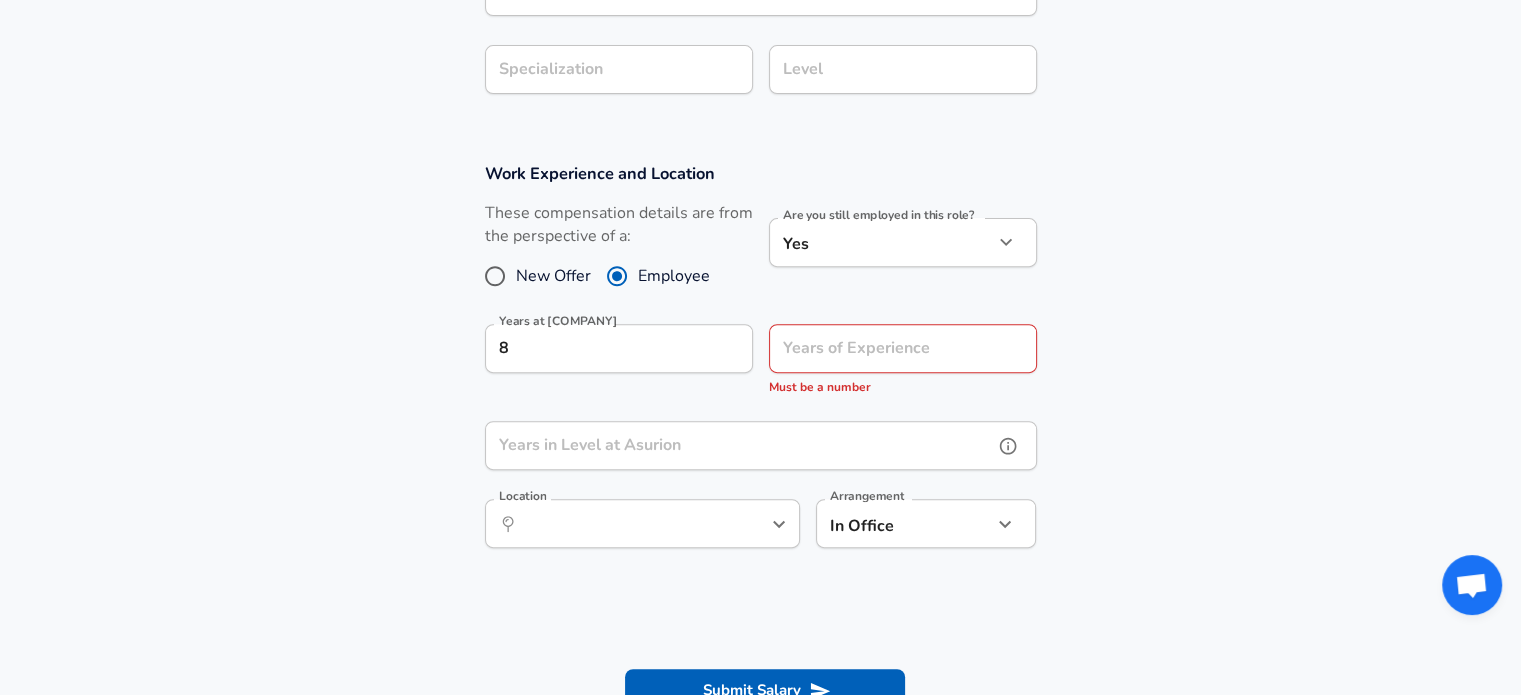 click on "Years in Level at Asurion" at bounding box center (739, 445) 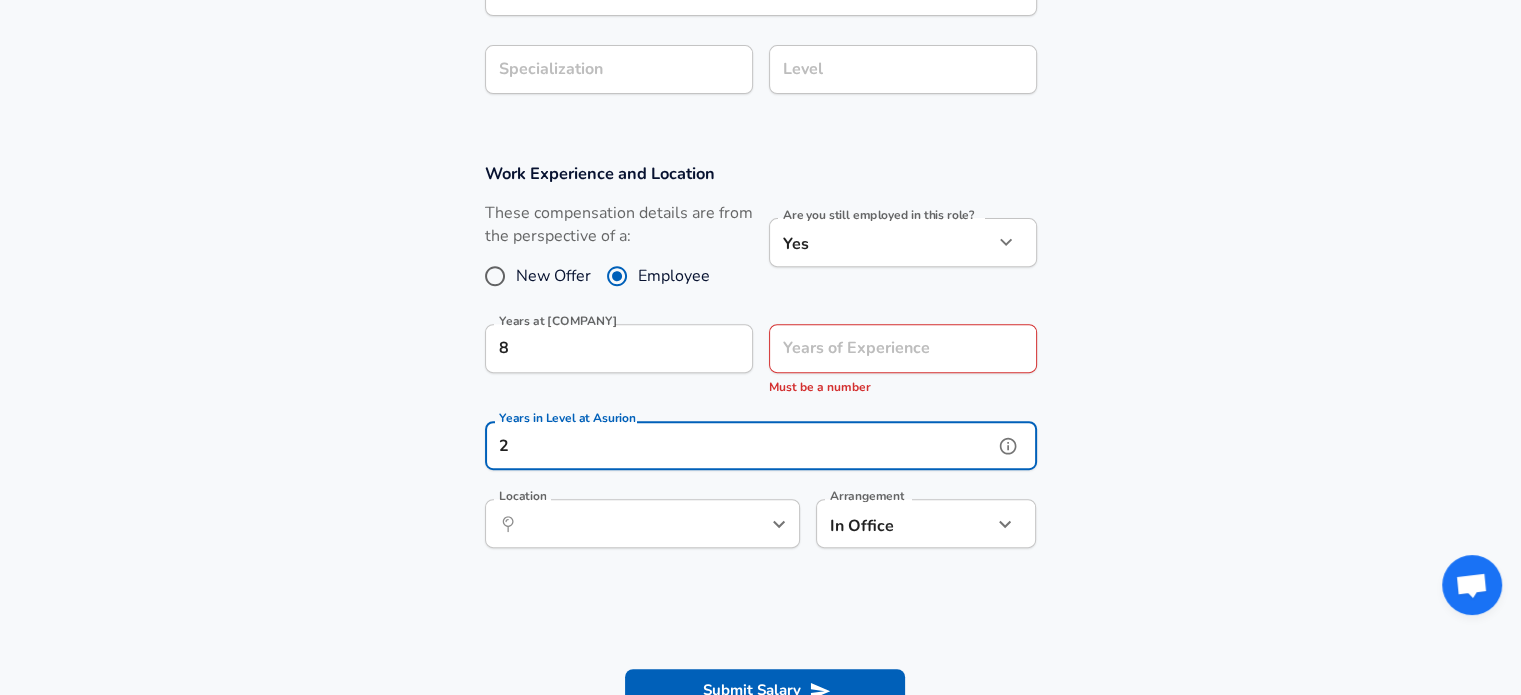 type on "2" 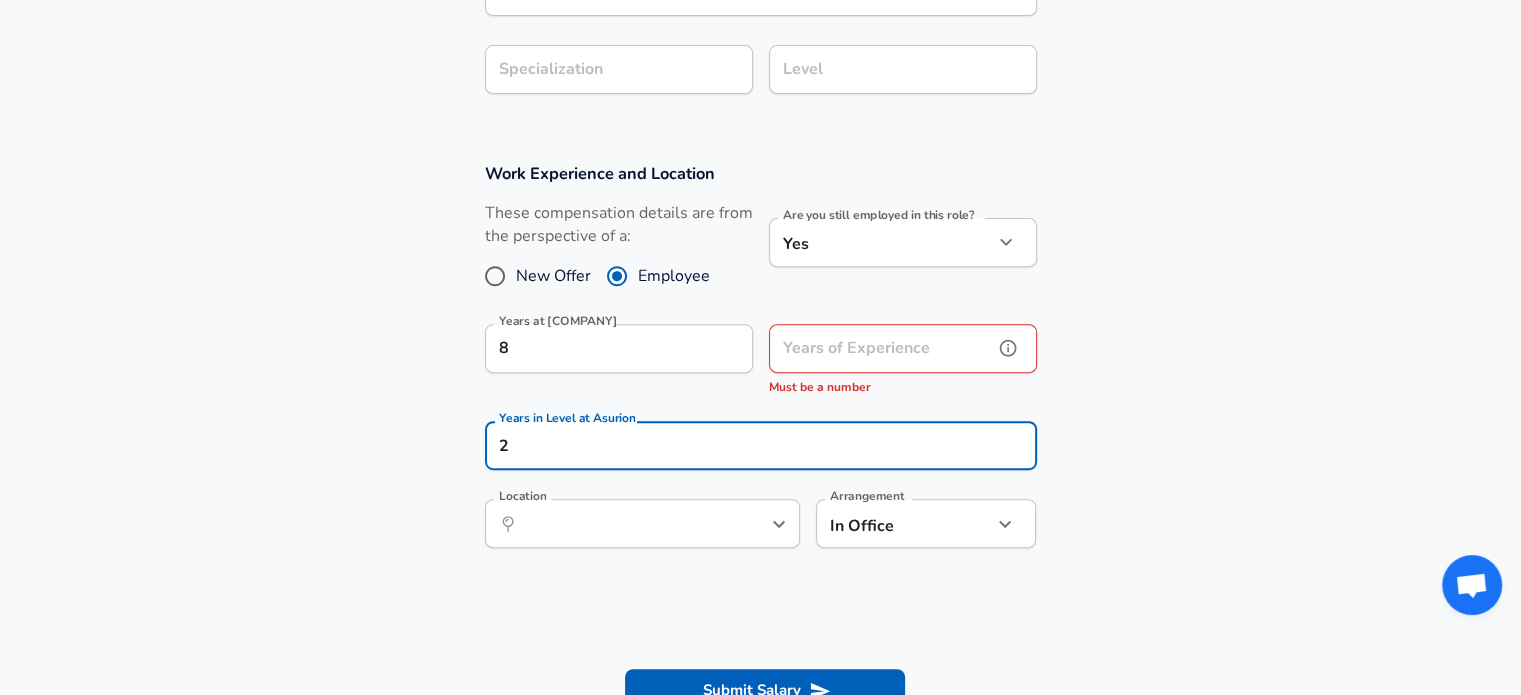 click on "Years of Experience Years of Experience Must be a number" at bounding box center (903, 361) 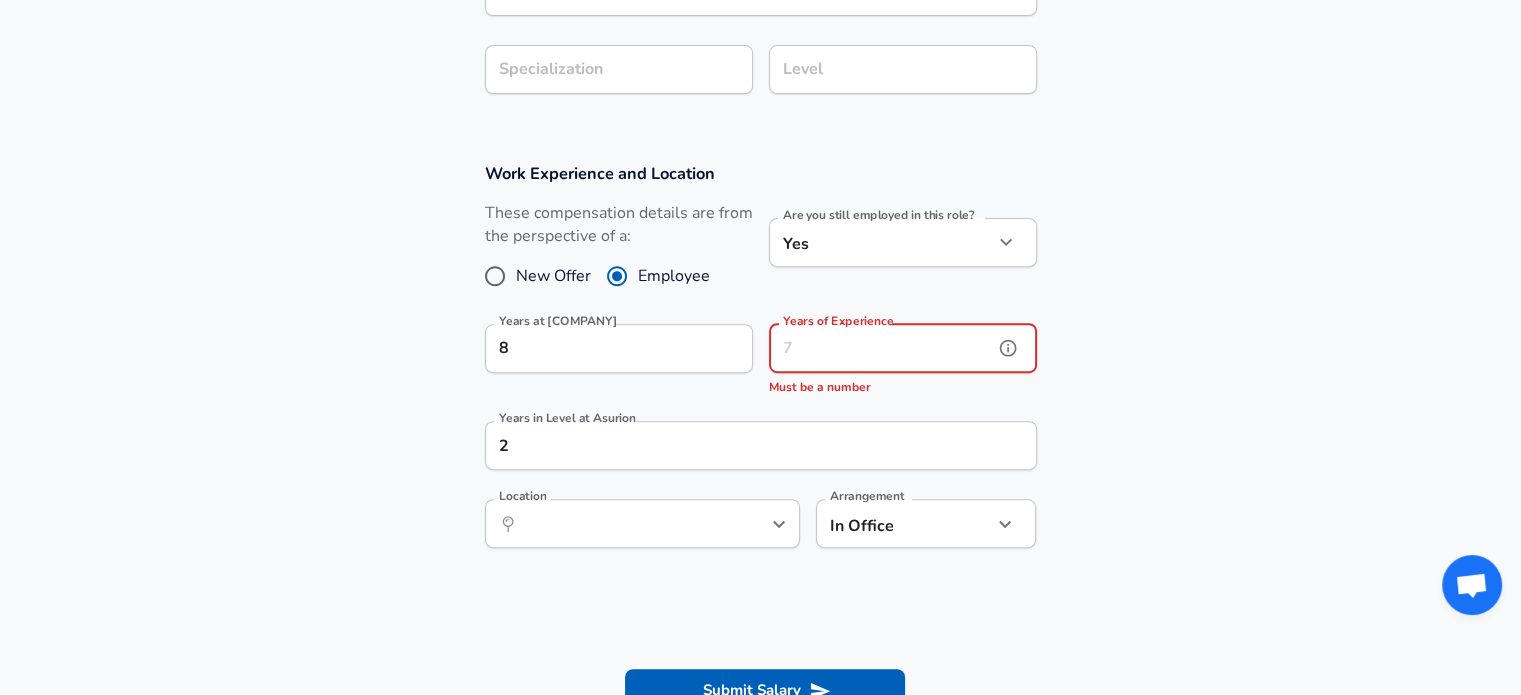 type on "1" 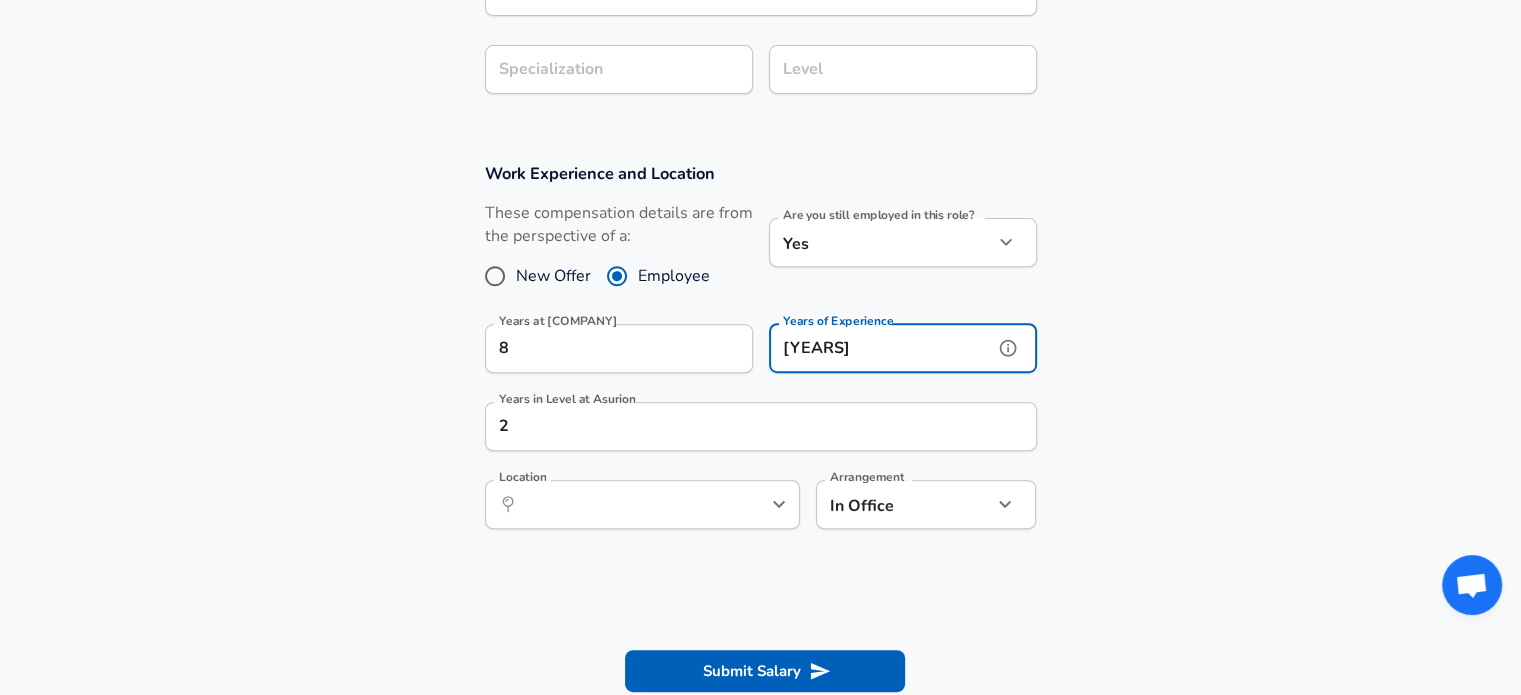 type on "[YEARS]" 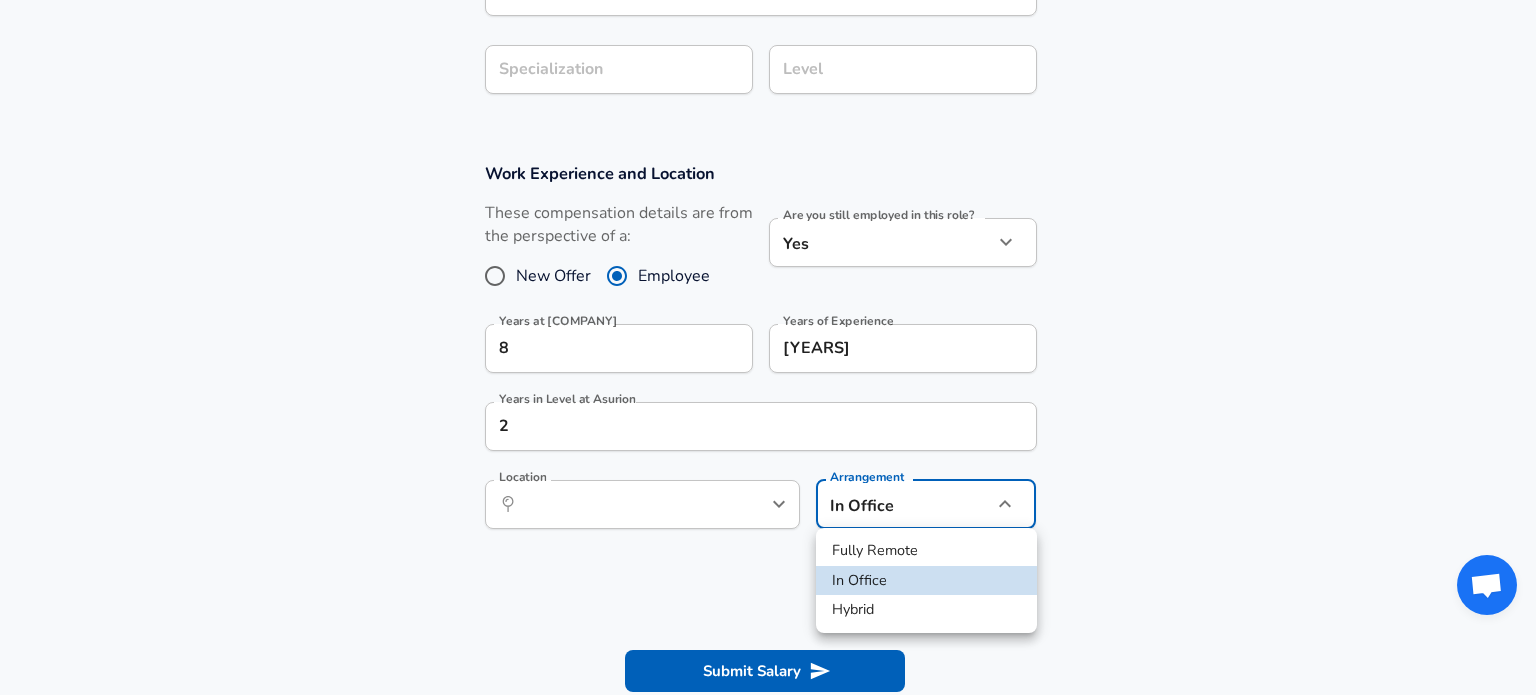 click on "Restart Add Your Salary Upload your offer letter   to verify your submission Enhance Privacy and Anonymity No Automatically hides specific fields until there are enough submissions to safely display the full details.   More Details Based on your submission and the data points that we have already collected, we will automatically hide and anonymize specific fields if there aren't enough data points to remain sufficiently anonymous. Company & Title Information   Enter the company you received your offer from Company [COMPANY] Company   Select the title that closest resembles your official title. This should be similar to the title that was present on your offer letter. Title [TITLE] Title   Select a job family that best fits your role. If you can't find one, select 'Other' to enter a custom job family Job Family [JOB FAMILY] Job Family Specialization Specialization Level Level Work Experience and Location These compensation details are from the perspective of a: New Offer Employee Yes 8" at bounding box center [768, -353] 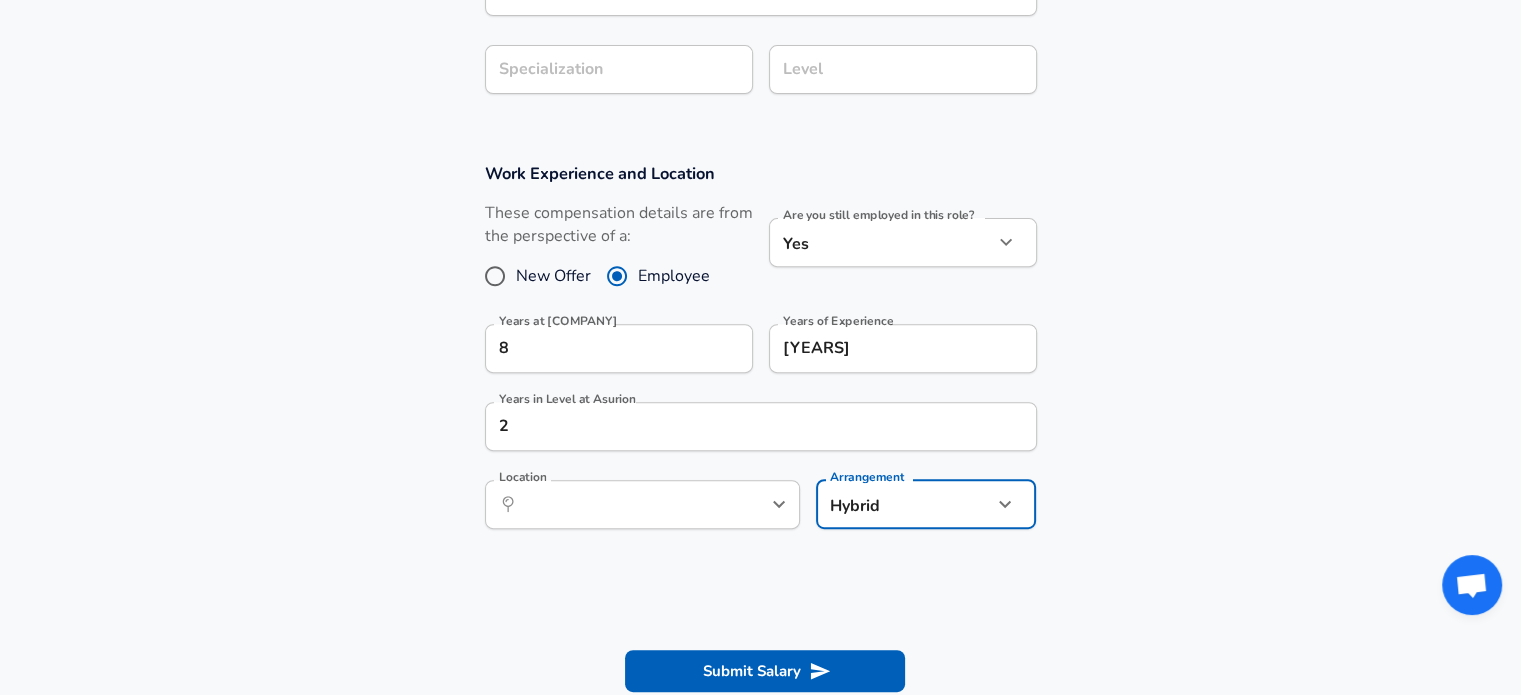 click on "Restart Add Your Salary Upload your offer letter   to verify your submission Enhance Privacy and Anonymity No Automatically hides specific fields until there are enough submissions to safely display the full details.   More Details Based on your submission and the data points that we have already collected, we will automatically hide and anonymize specific fields if there aren't enough data points to remain sufficiently anonymous. Company & Title Information   Enter the company you received your offer from Company [COMPANY] Company   Select the title that closest resembles your official title. This should be similar to the title that was present on your offer letter. Title [TITLE] Title   Select a job family that best fits your role. If you can't find one, select 'Other' to enter a custom job family Job Family [JOB FAMILY] Job Family Specialization Specialization Level Level Work Experience and Location These compensation details are from the perspective of a: New Offer Employee Yes 8" at bounding box center (760, -353) 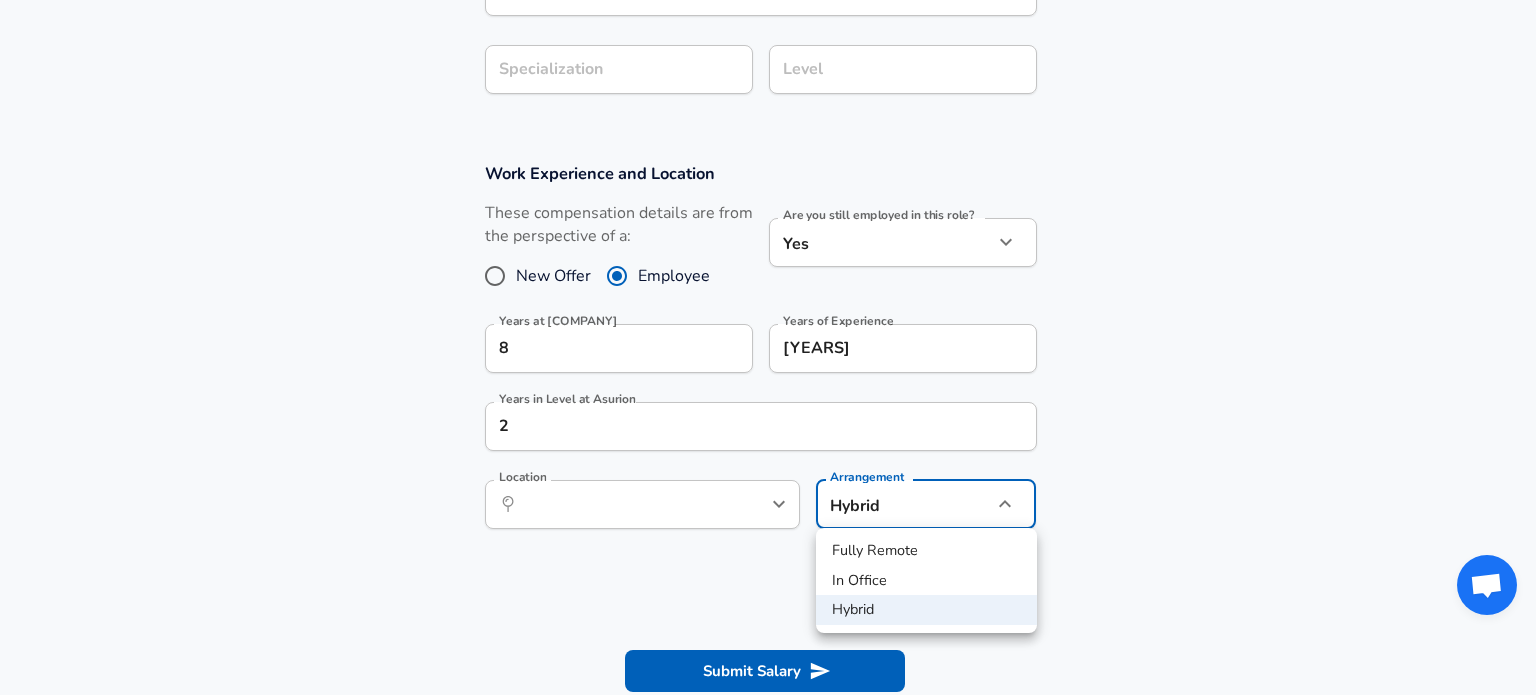 click on "Fully Remote" at bounding box center [926, 551] 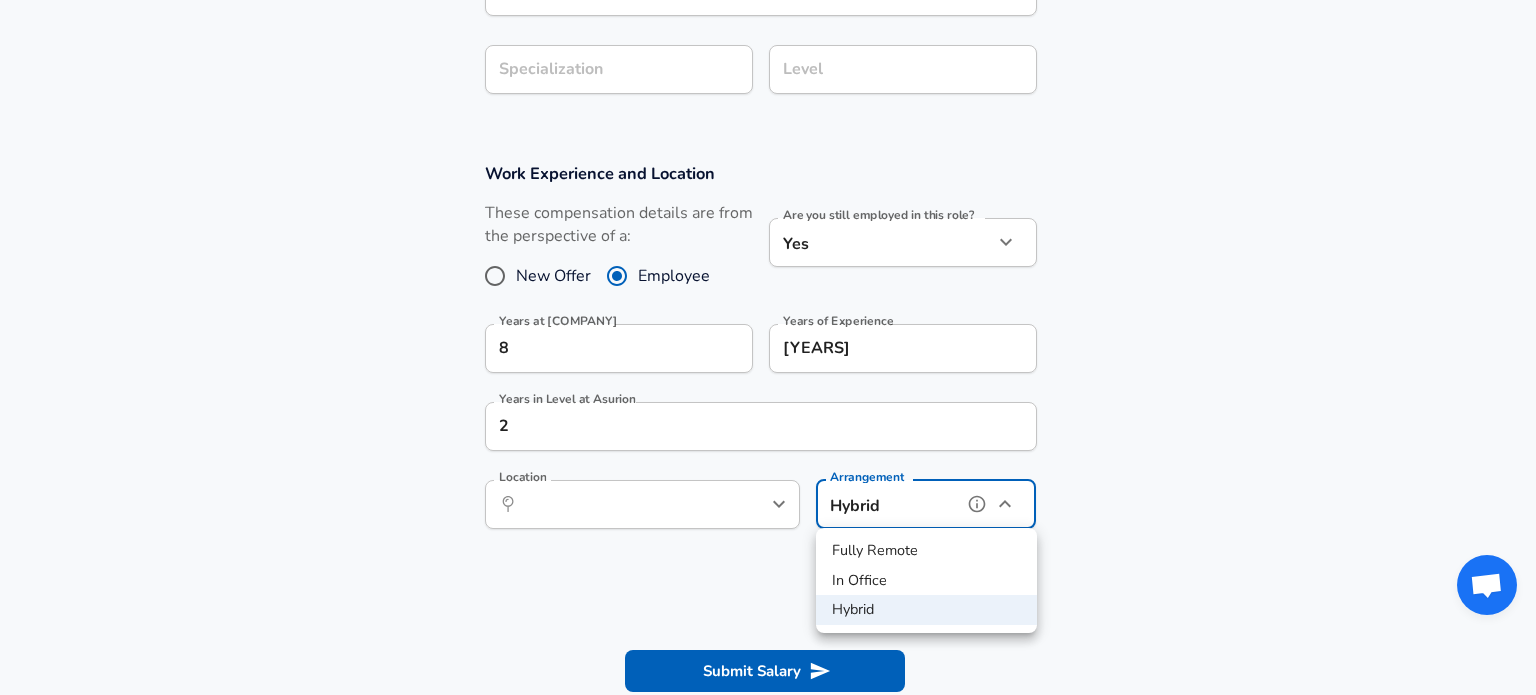 type on "remote" 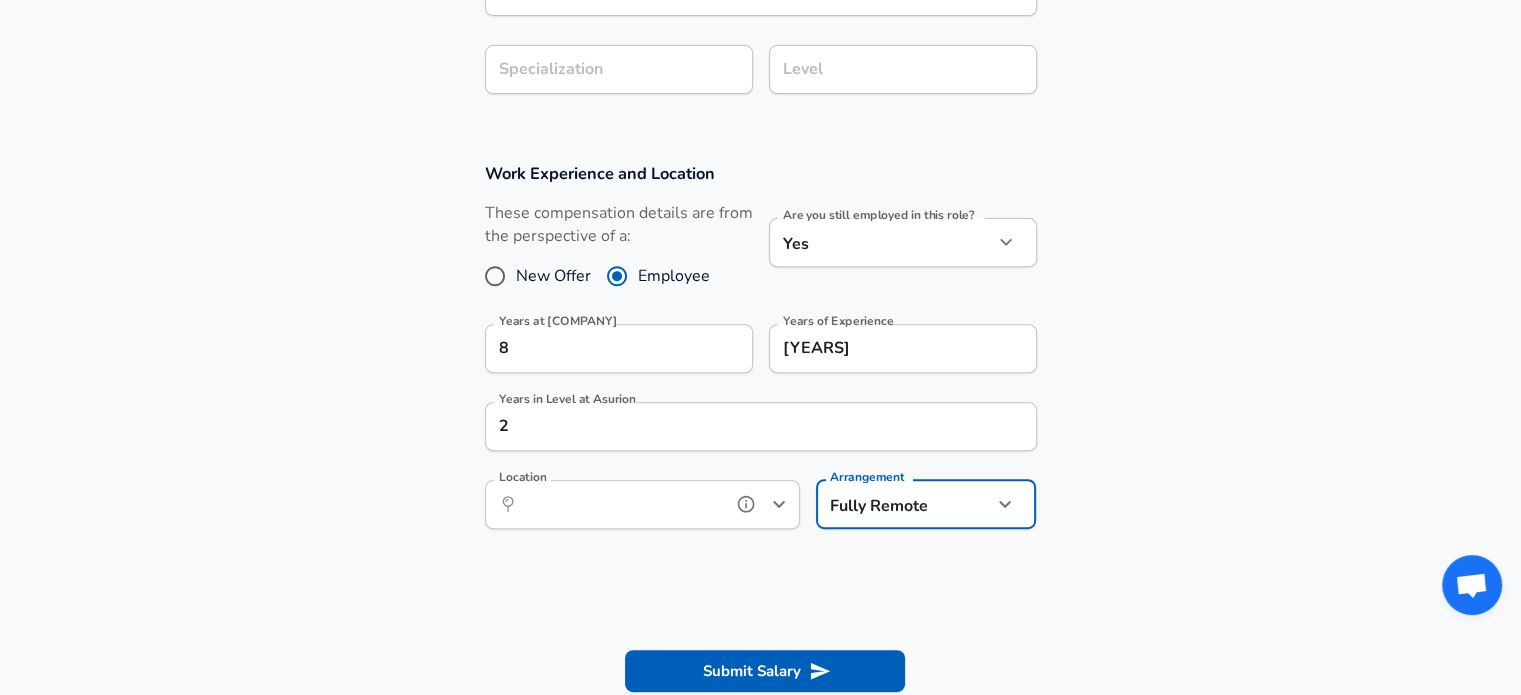 click on "Location" at bounding box center (620, 504) 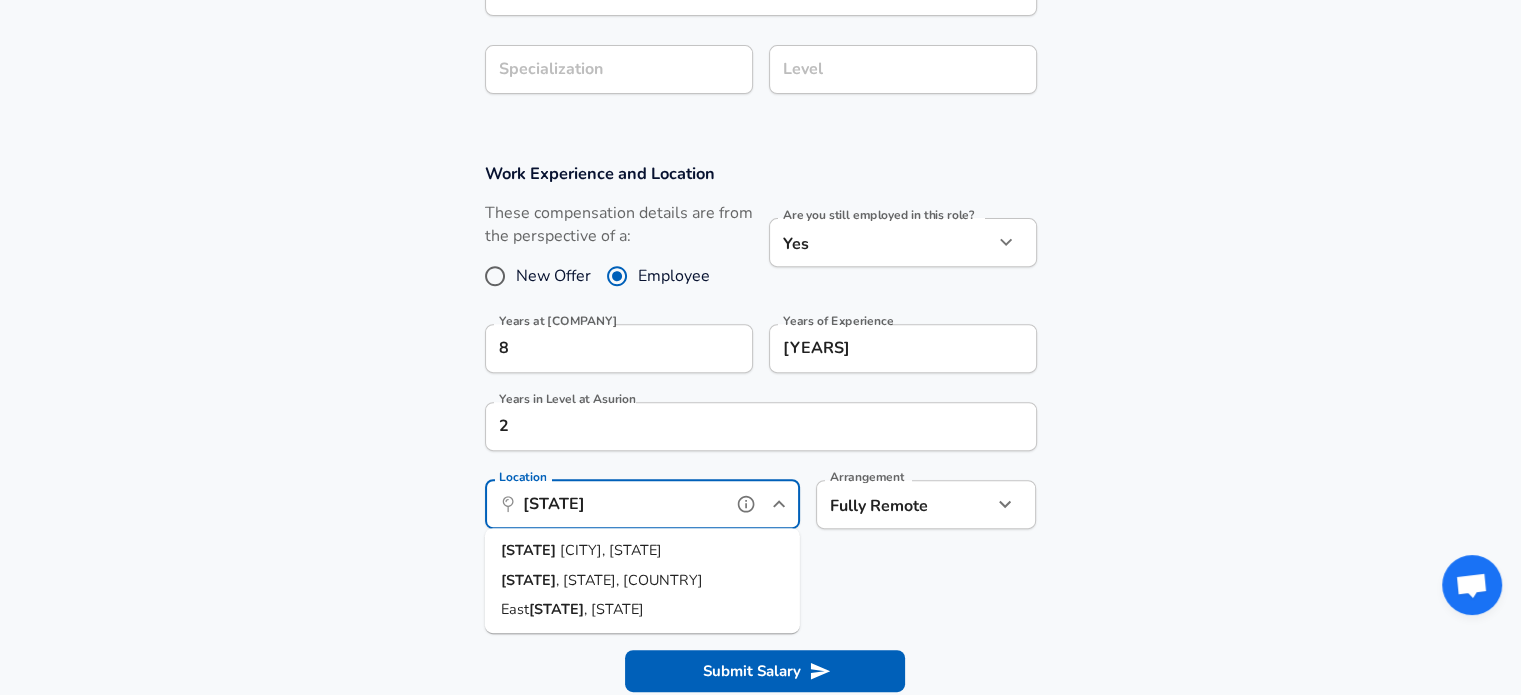 type on "[STATE]" 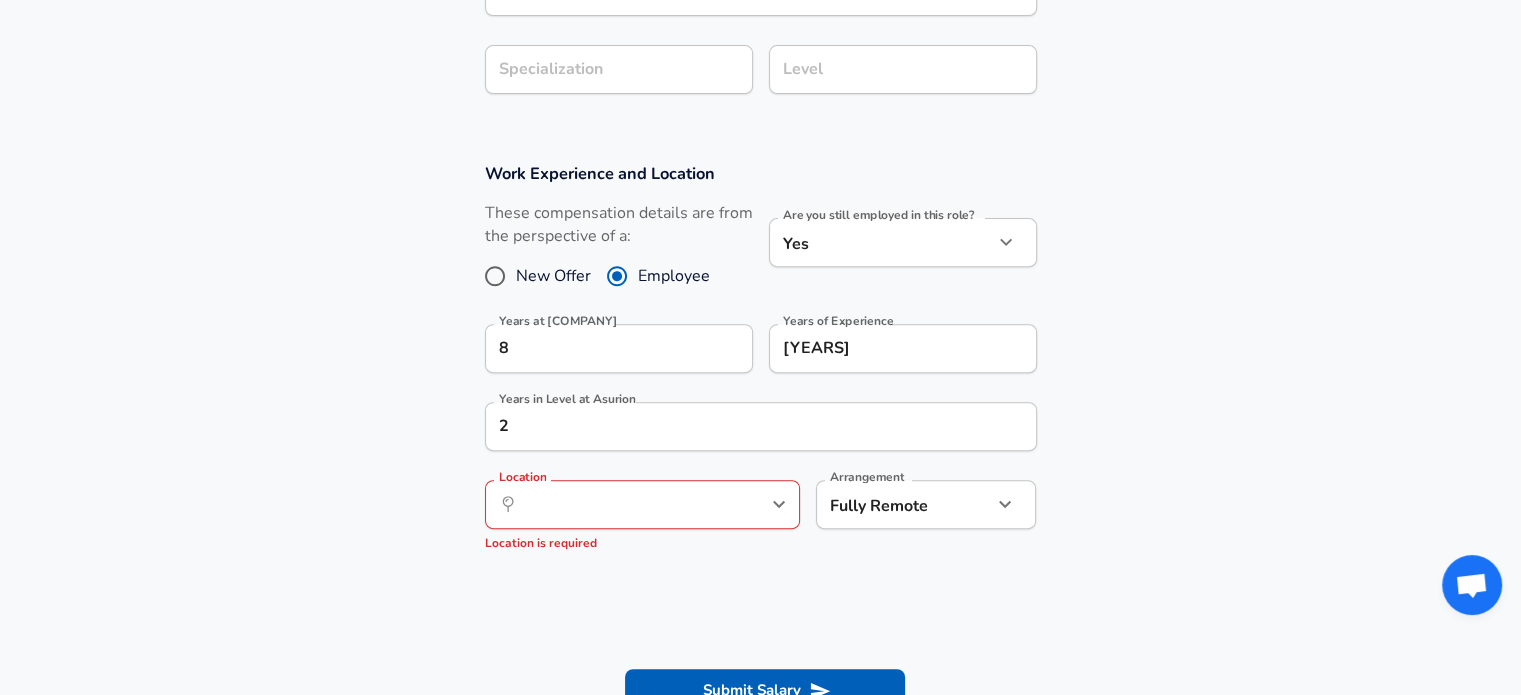 click on "Years at Asurion [YEARS] Years at Asurion Years of Experience [YEARS] Years of Experience Years in Level at Asurion [YEARS] Years in Level at Asurion Location <0xC2 > Location Location is required Arrangement Fully Remote remote Arrangement" at bounding box center [760, 366] 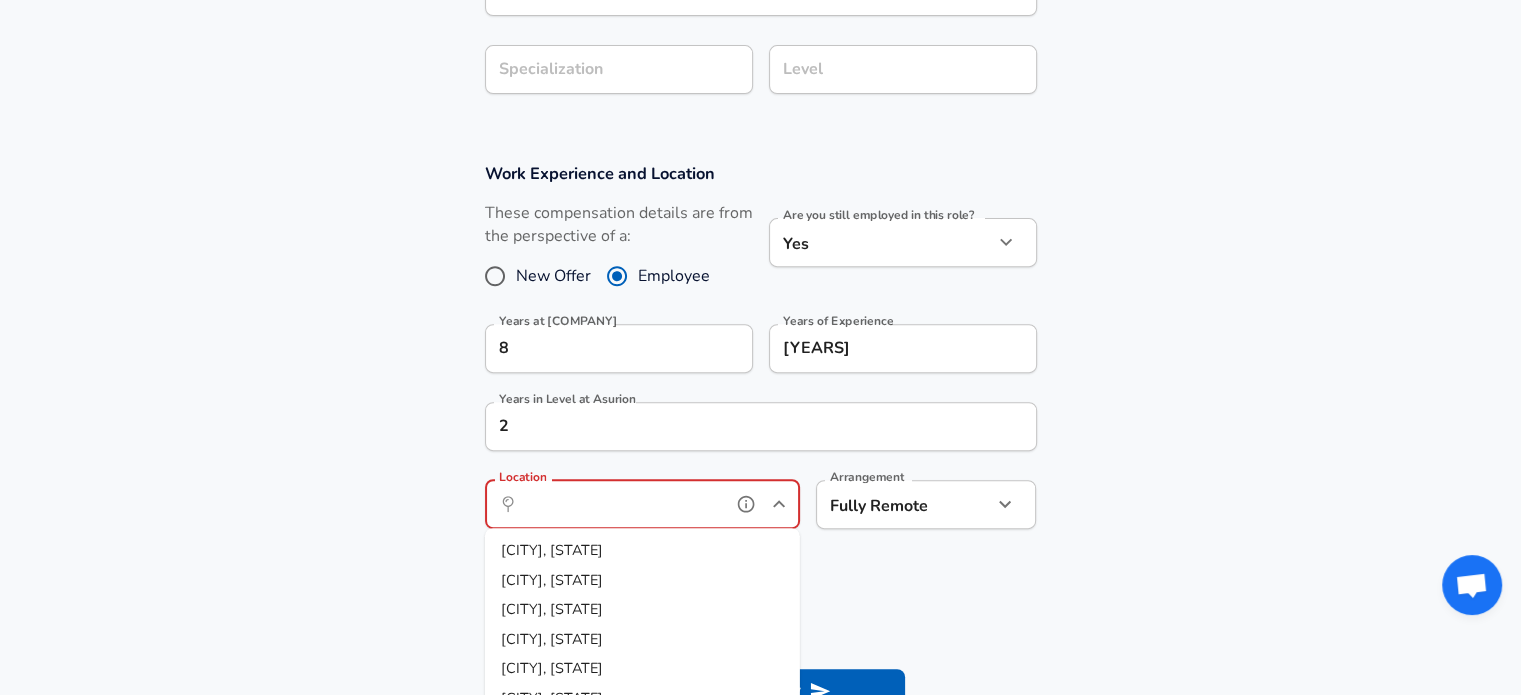 click on "Location" at bounding box center [620, 504] 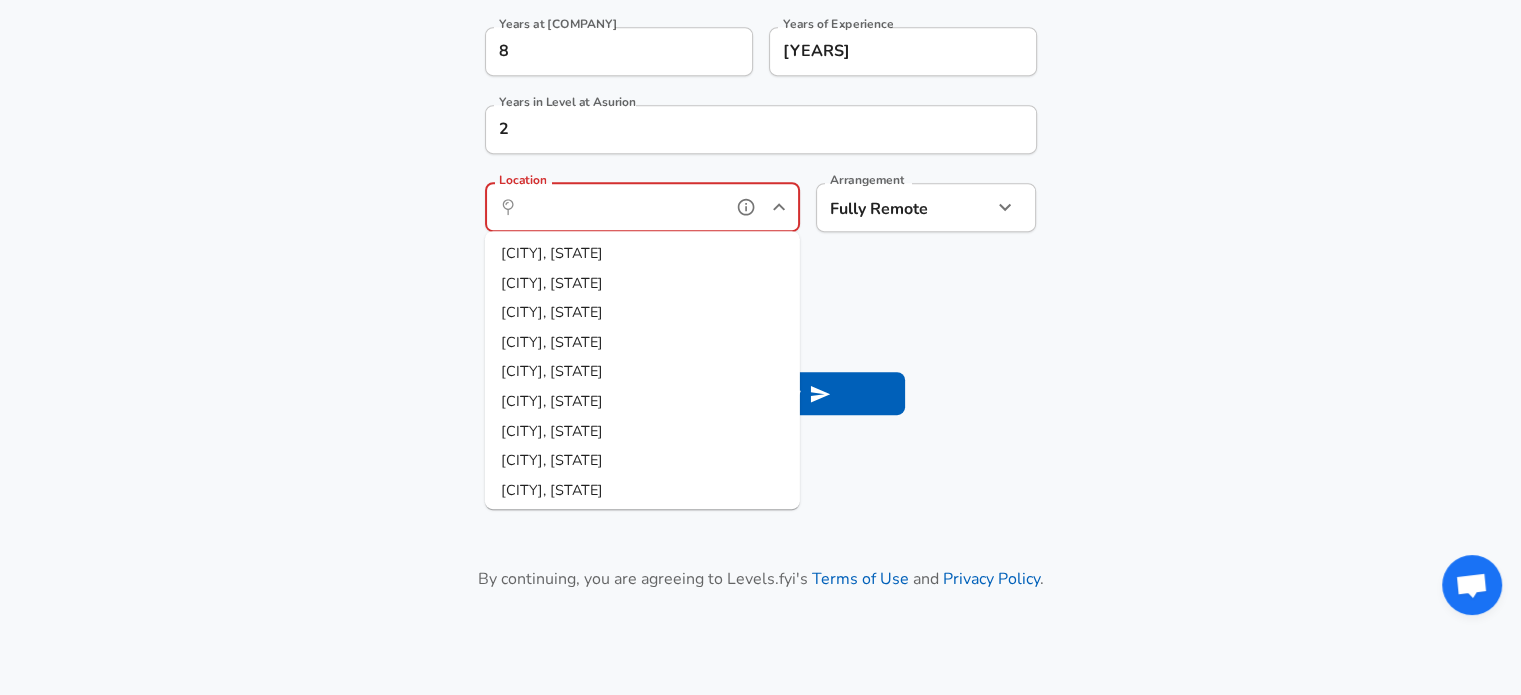scroll, scrollTop: 1000, scrollLeft: 0, axis: vertical 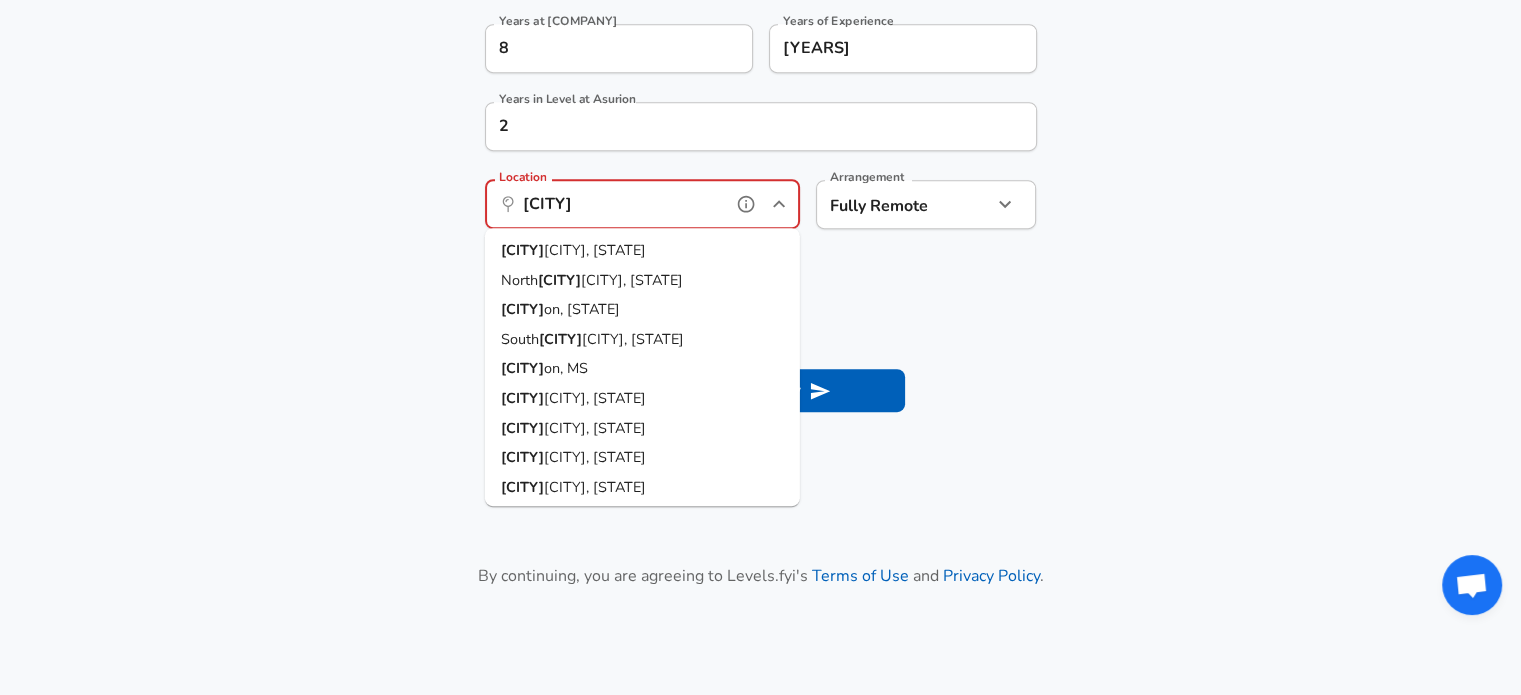 click on "[CITY] on, [STATE]" at bounding box center [642, 251] 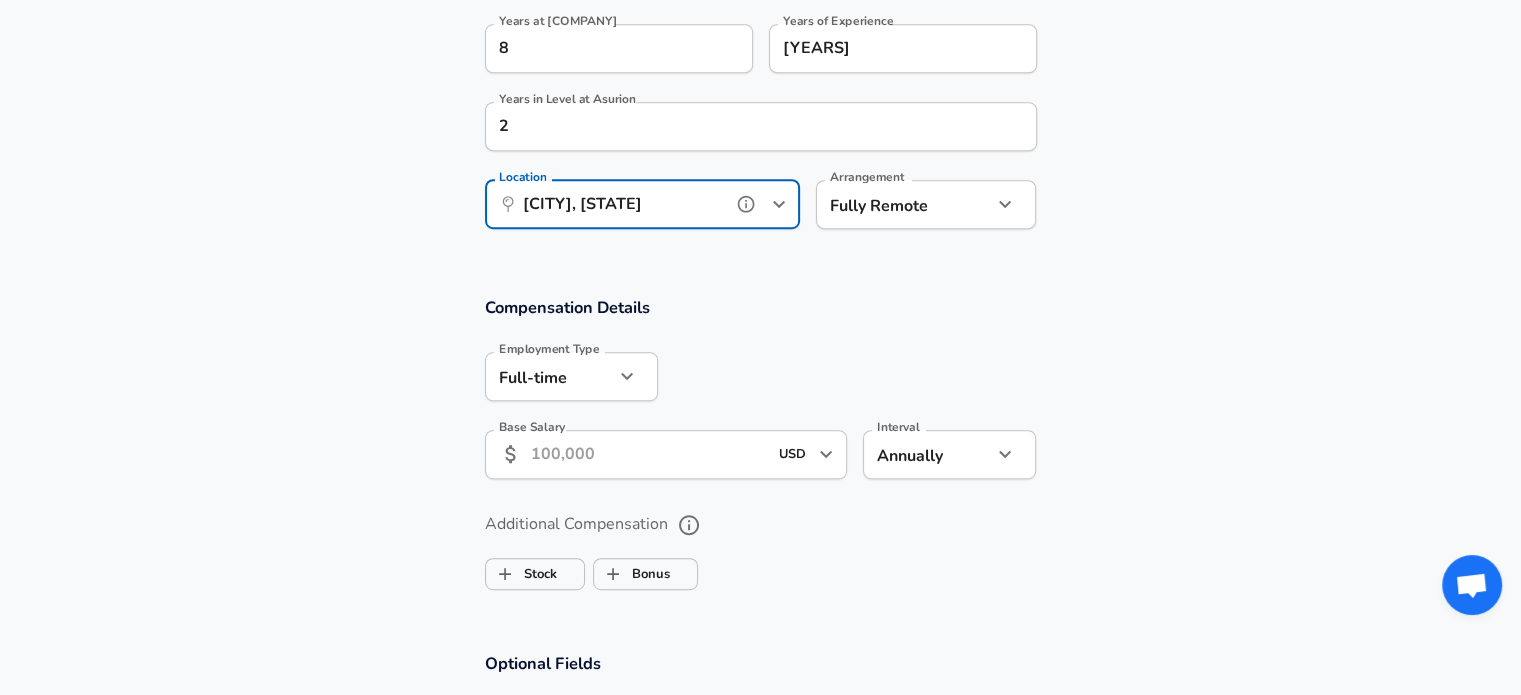 type on "[CITY], [STATE]" 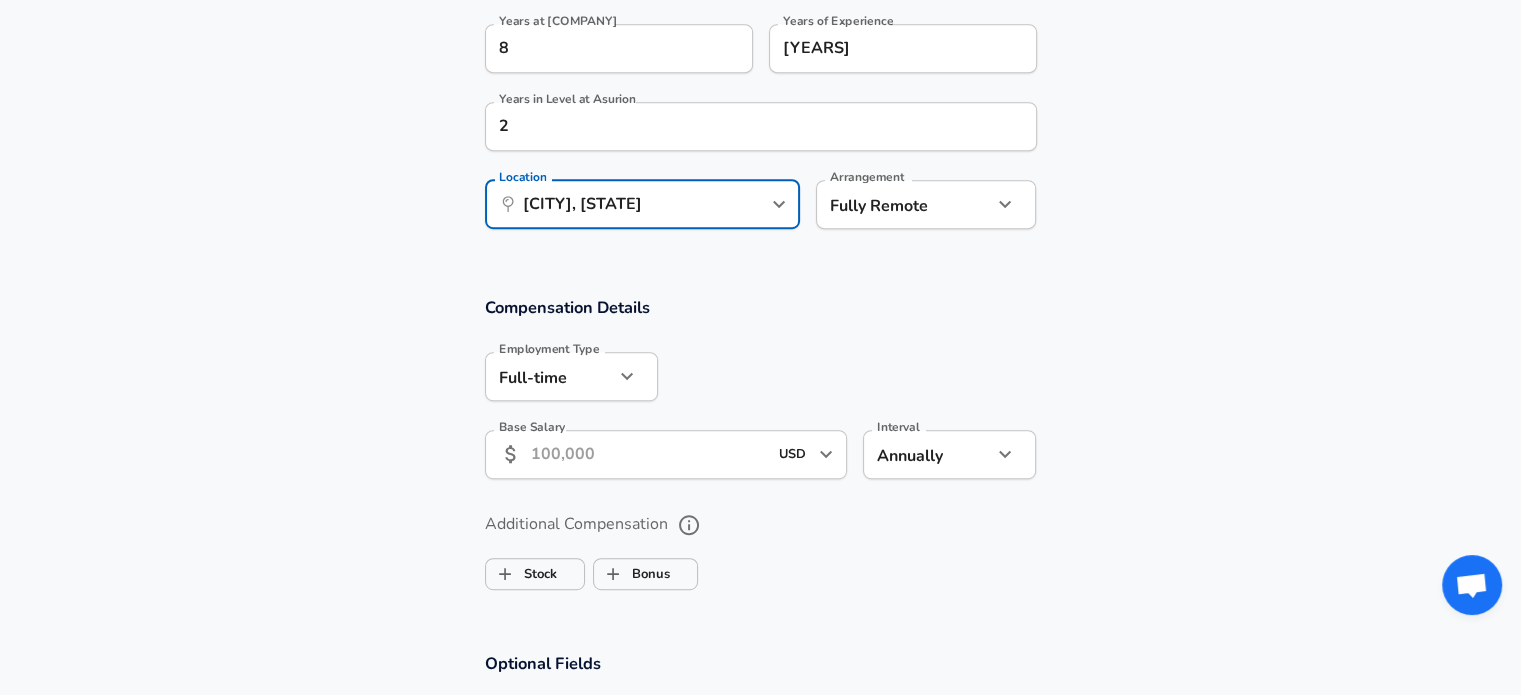 click on "Base Salary" at bounding box center [649, 454] 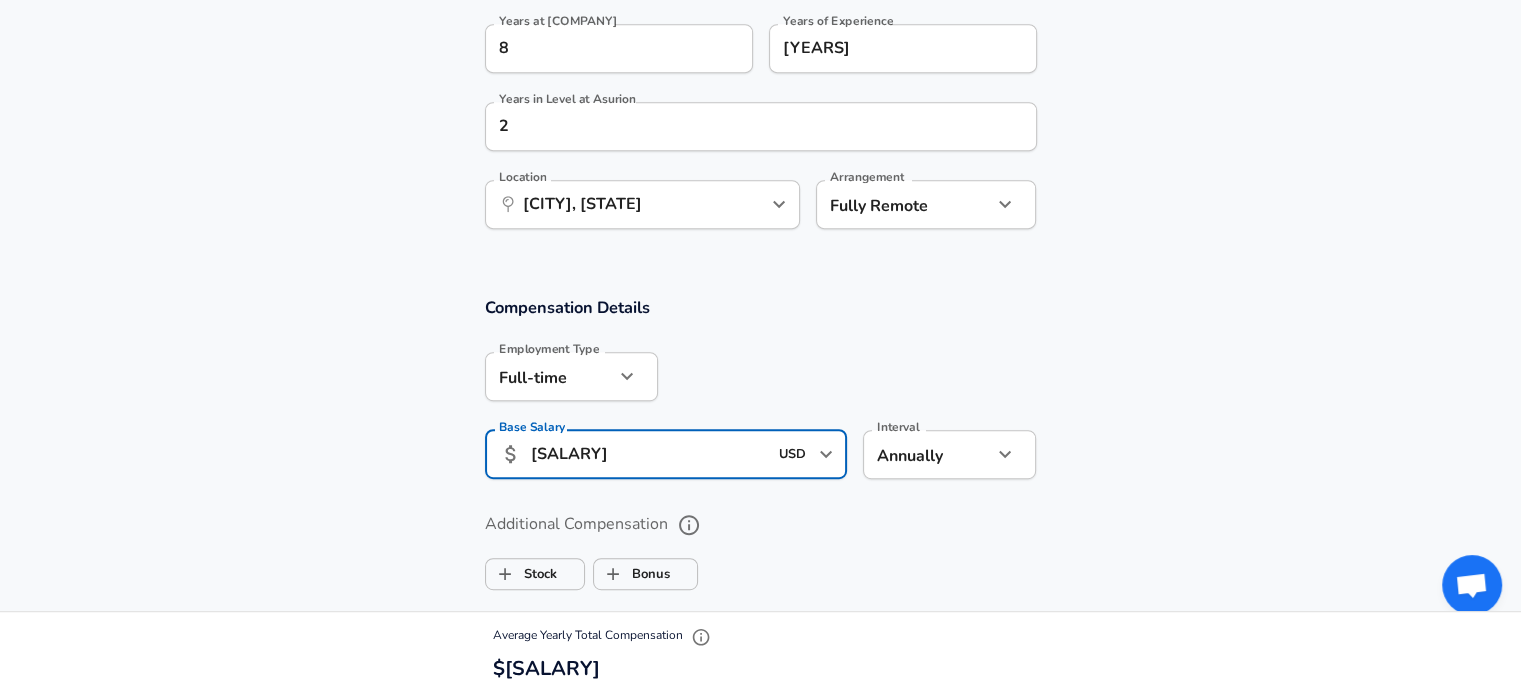 type on "[SALARY]" 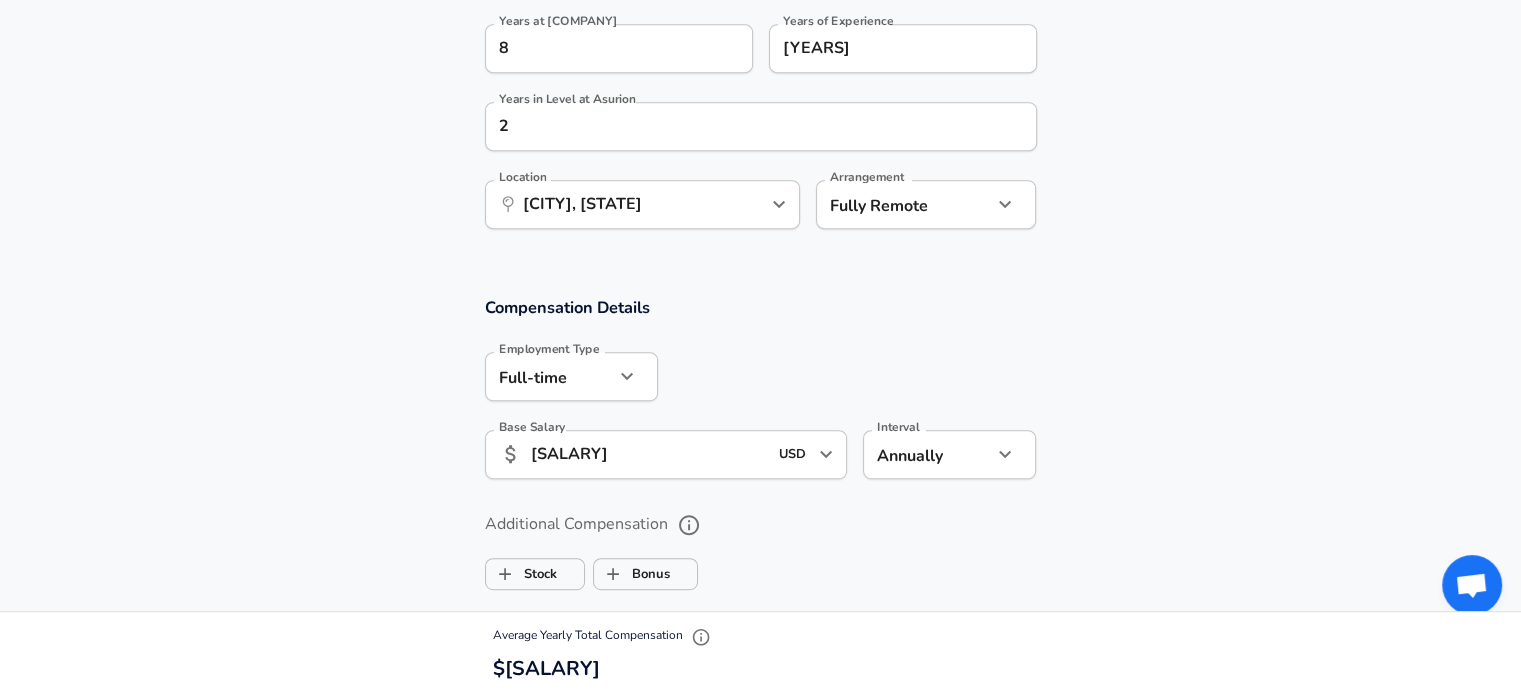 click on "Additional Compensation" at bounding box center (761, 525) 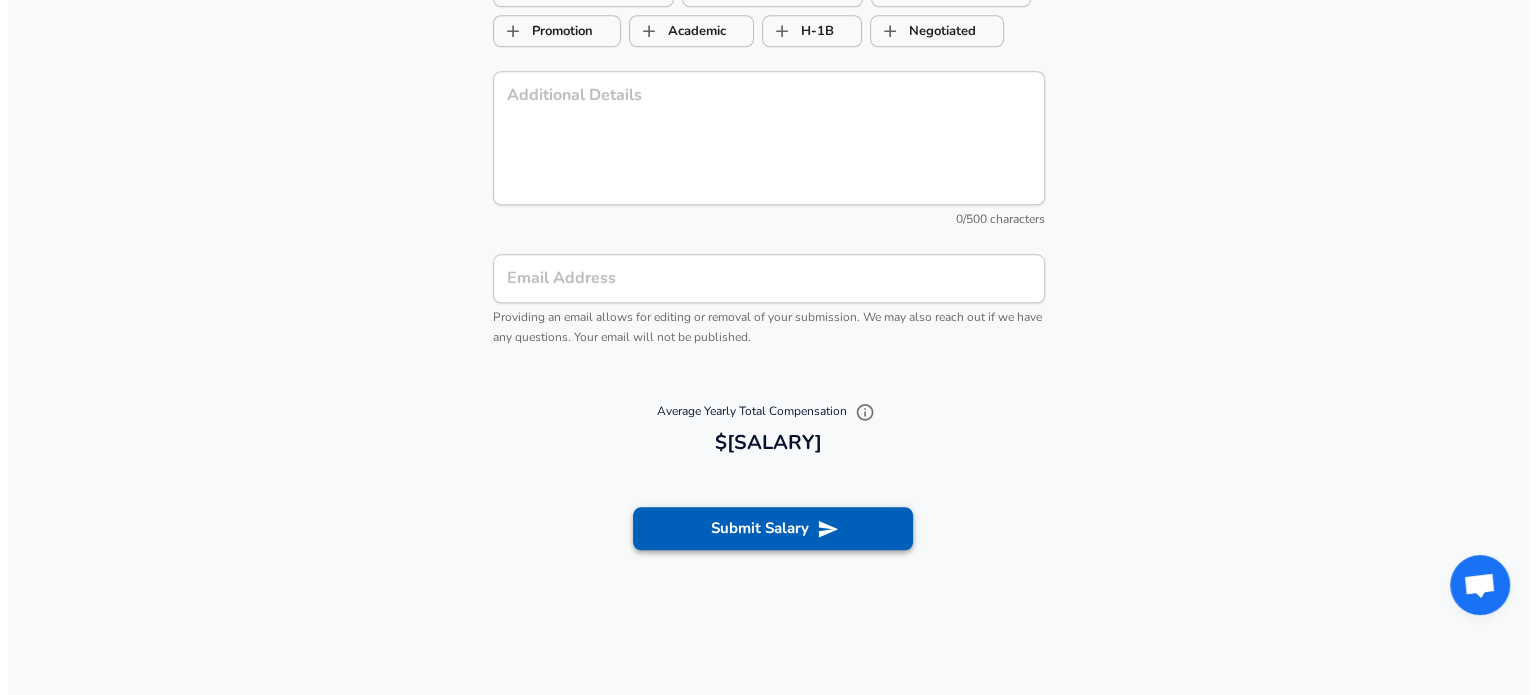 scroll, scrollTop: 2000, scrollLeft: 0, axis: vertical 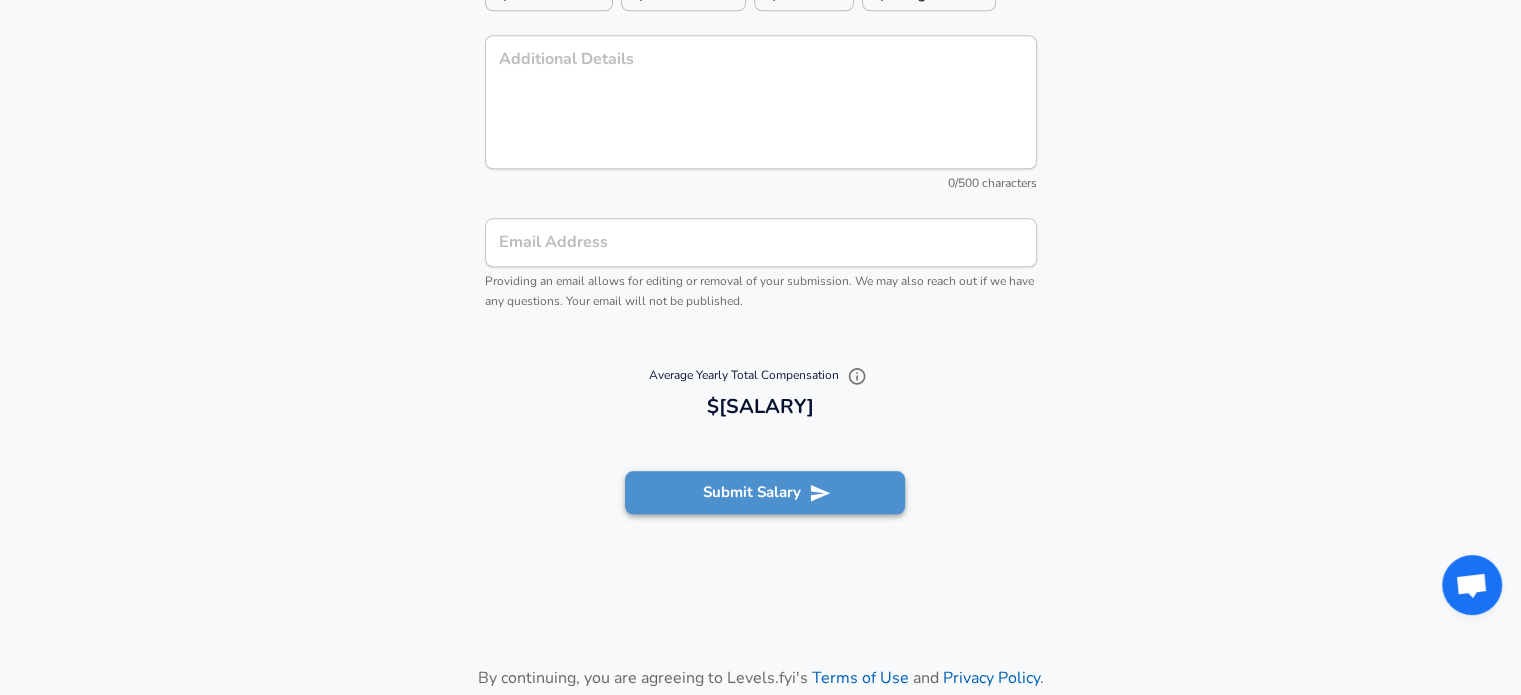 click on "Submit Salary" at bounding box center [765, 492] 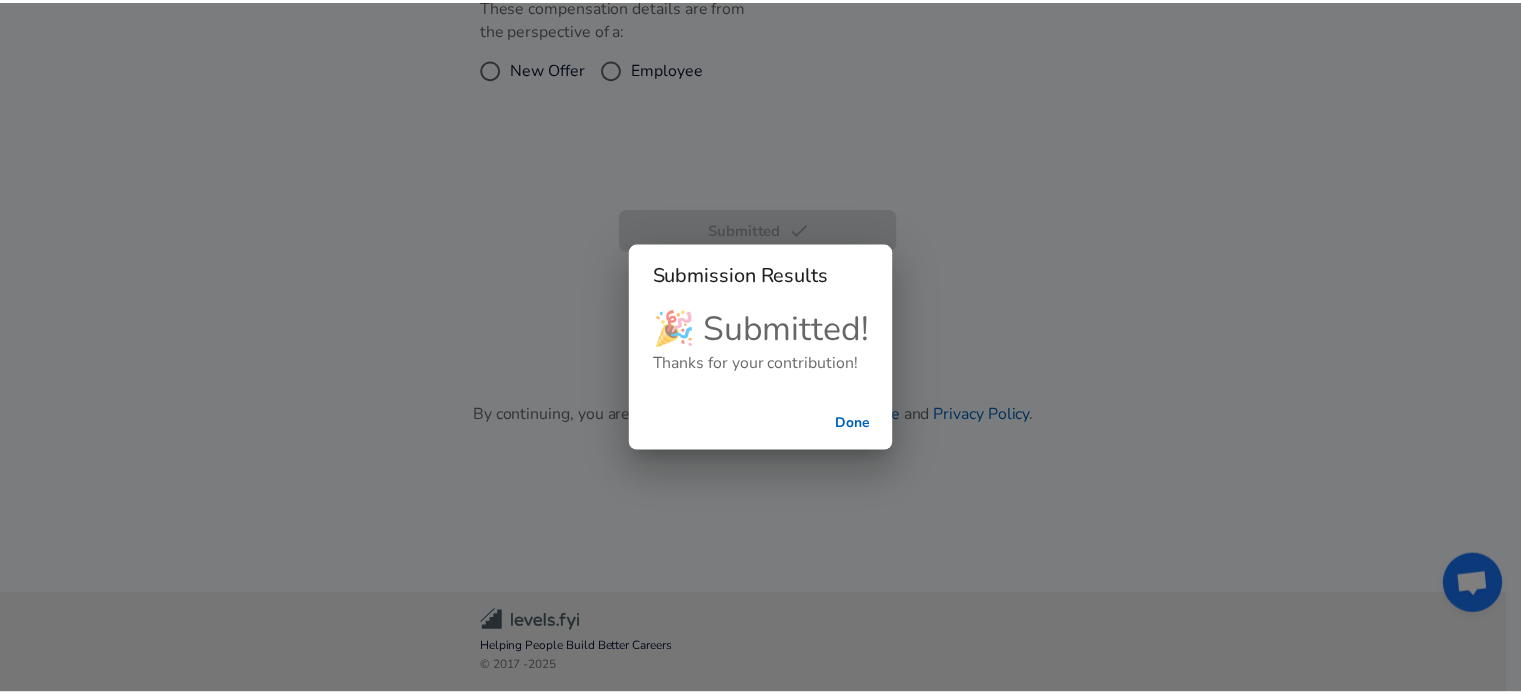 scroll, scrollTop: 567, scrollLeft: 0, axis: vertical 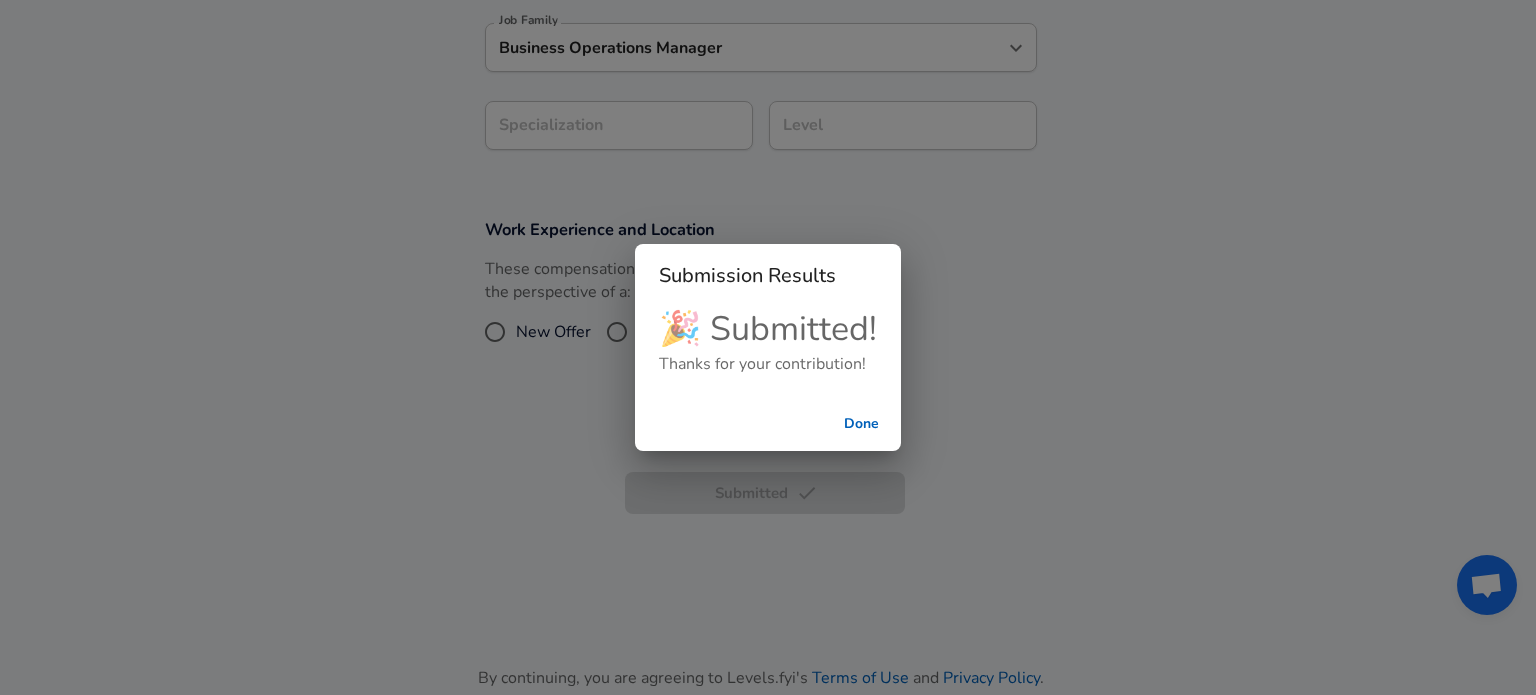 click on "Done" at bounding box center [861, 424] 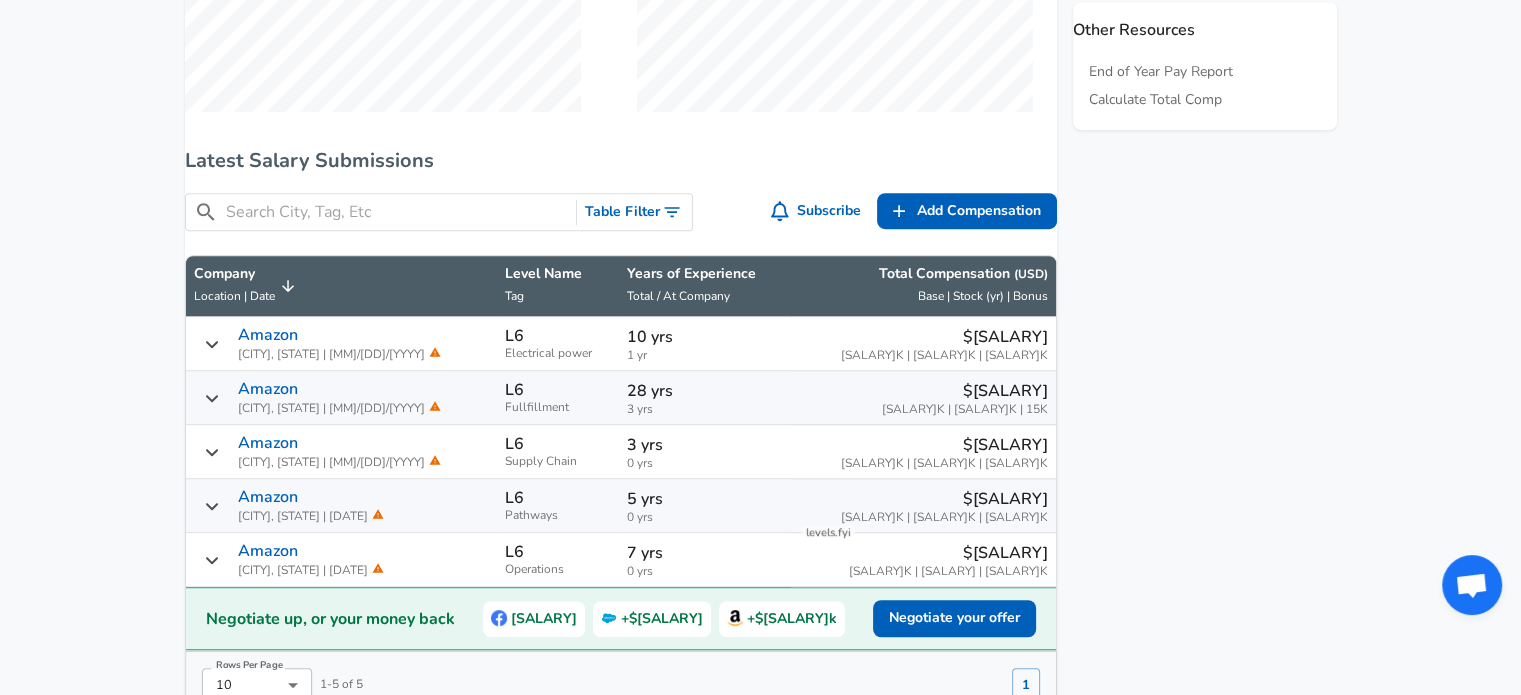 scroll, scrollTop: 1400, scrollLeft: 0, axis: vertical 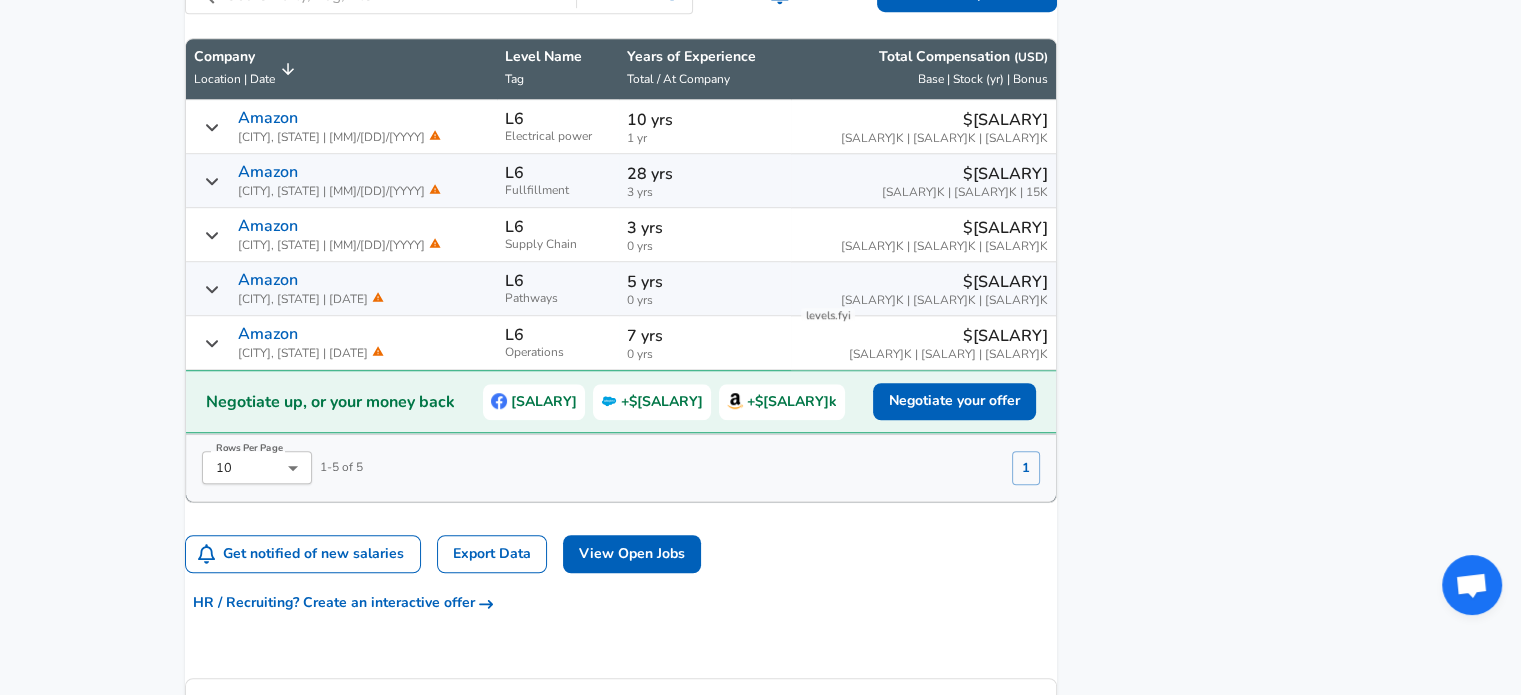 click on "Location | Date" at bounding box center (234, 79) 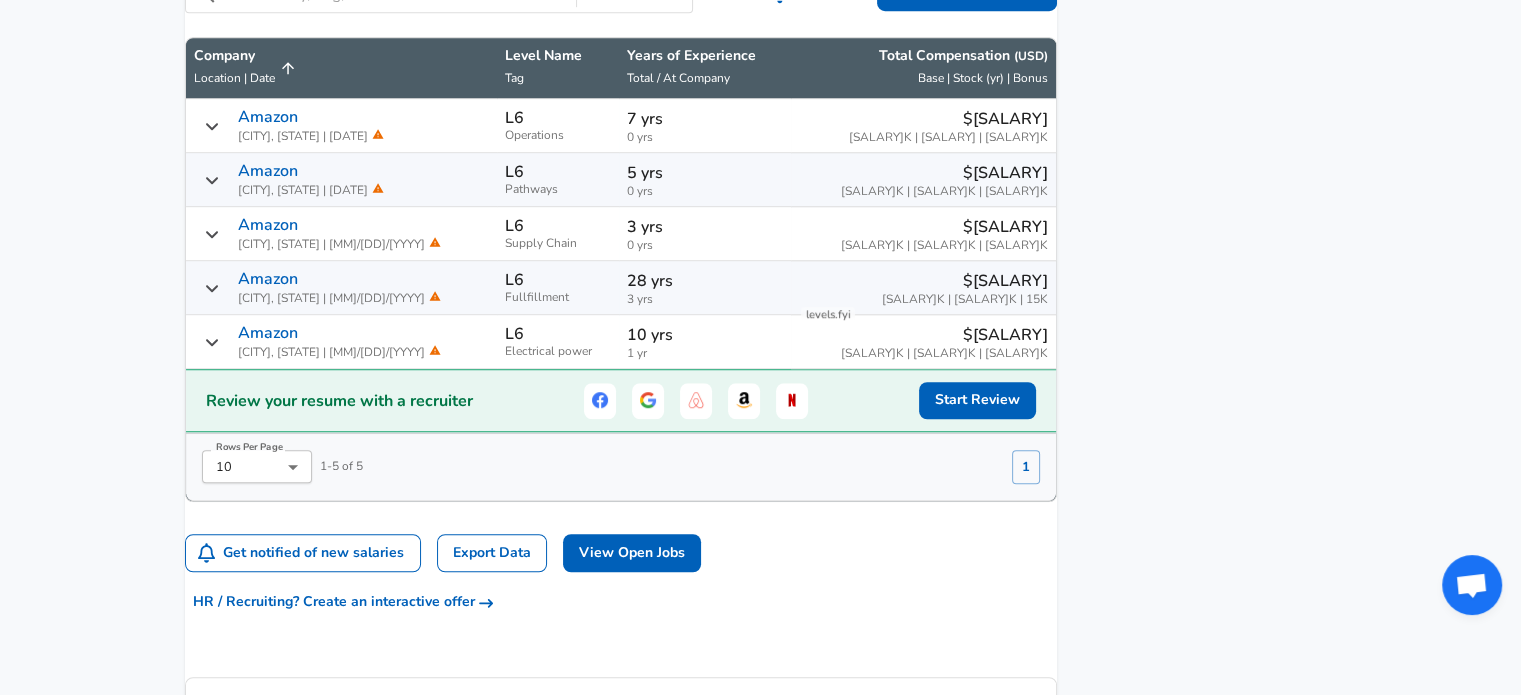 scroll, scrollTop: 1300, scrollLeft: 0, axis: vertical 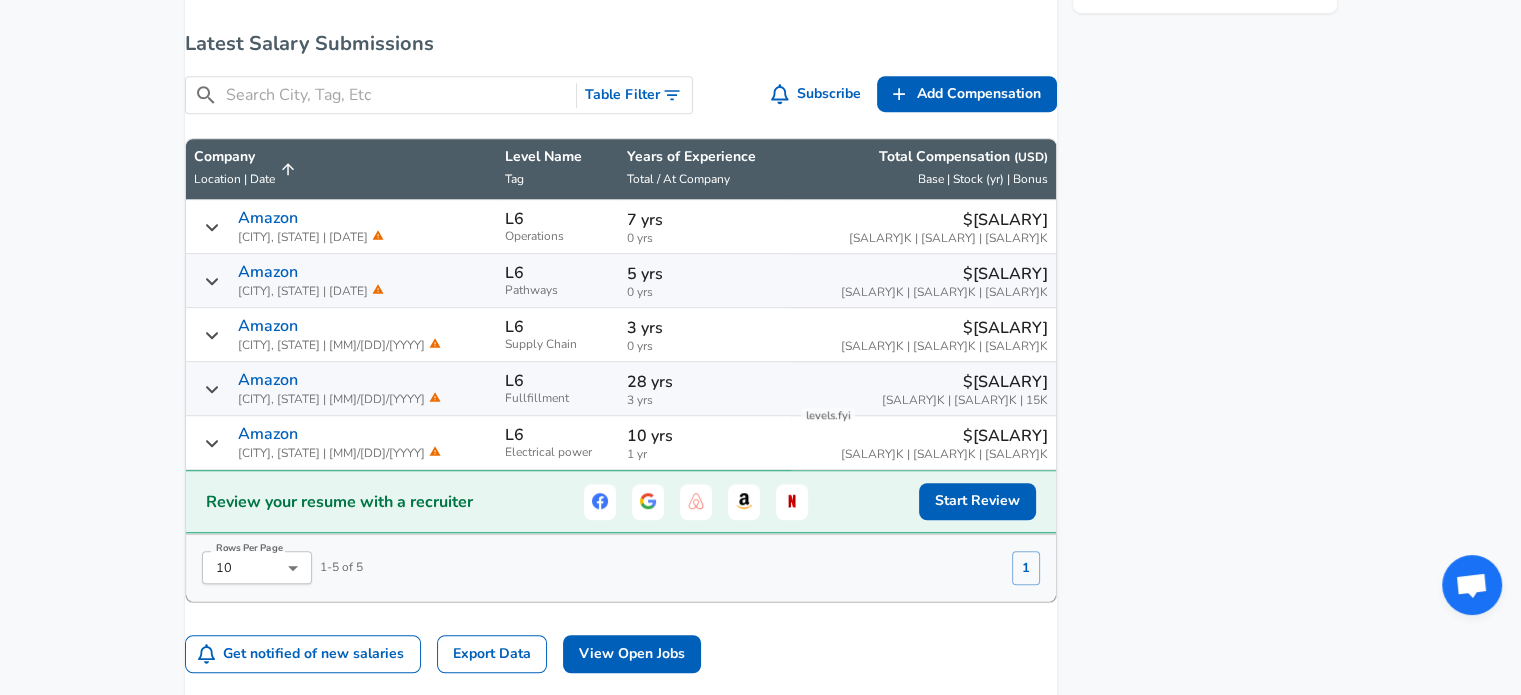 click on "Company" at bounding box center [234, 157] 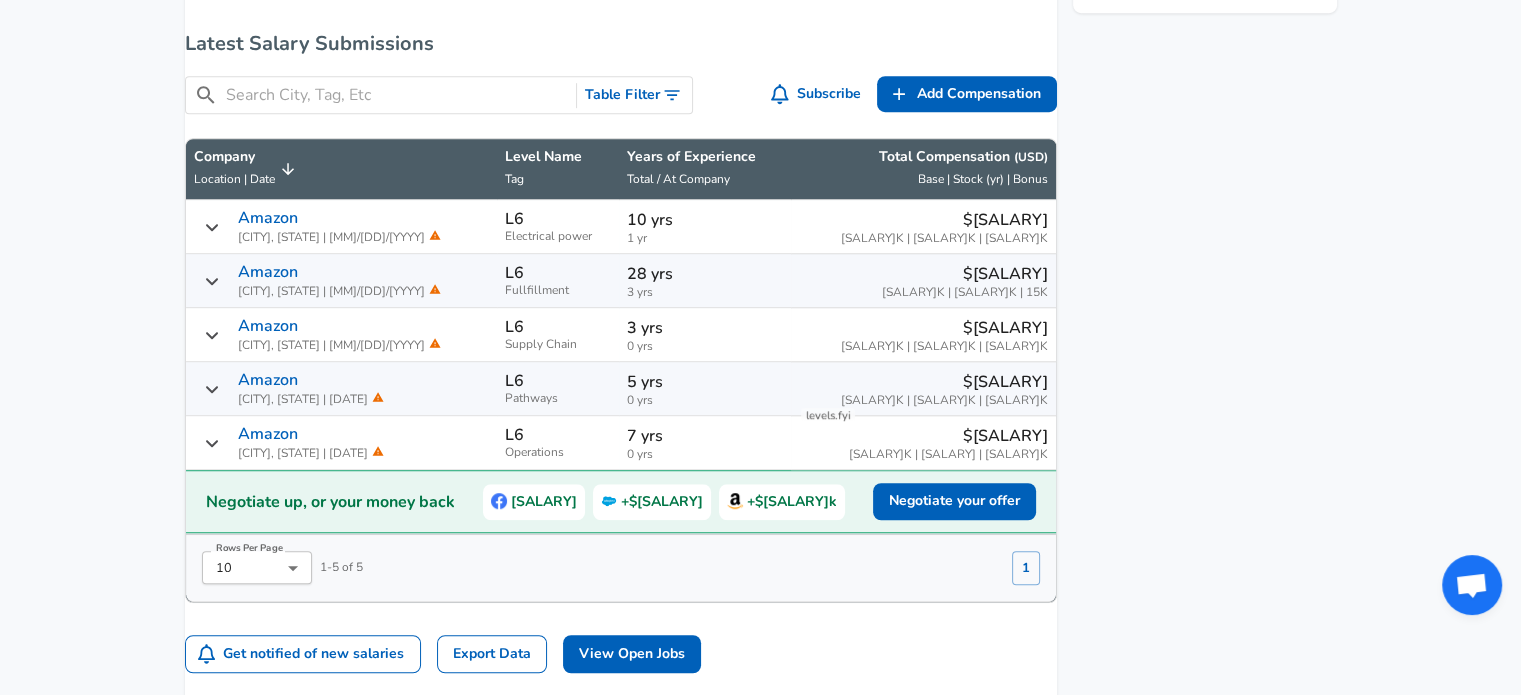 click on "[YEARS] yrs" at bounding box center (705, 274) 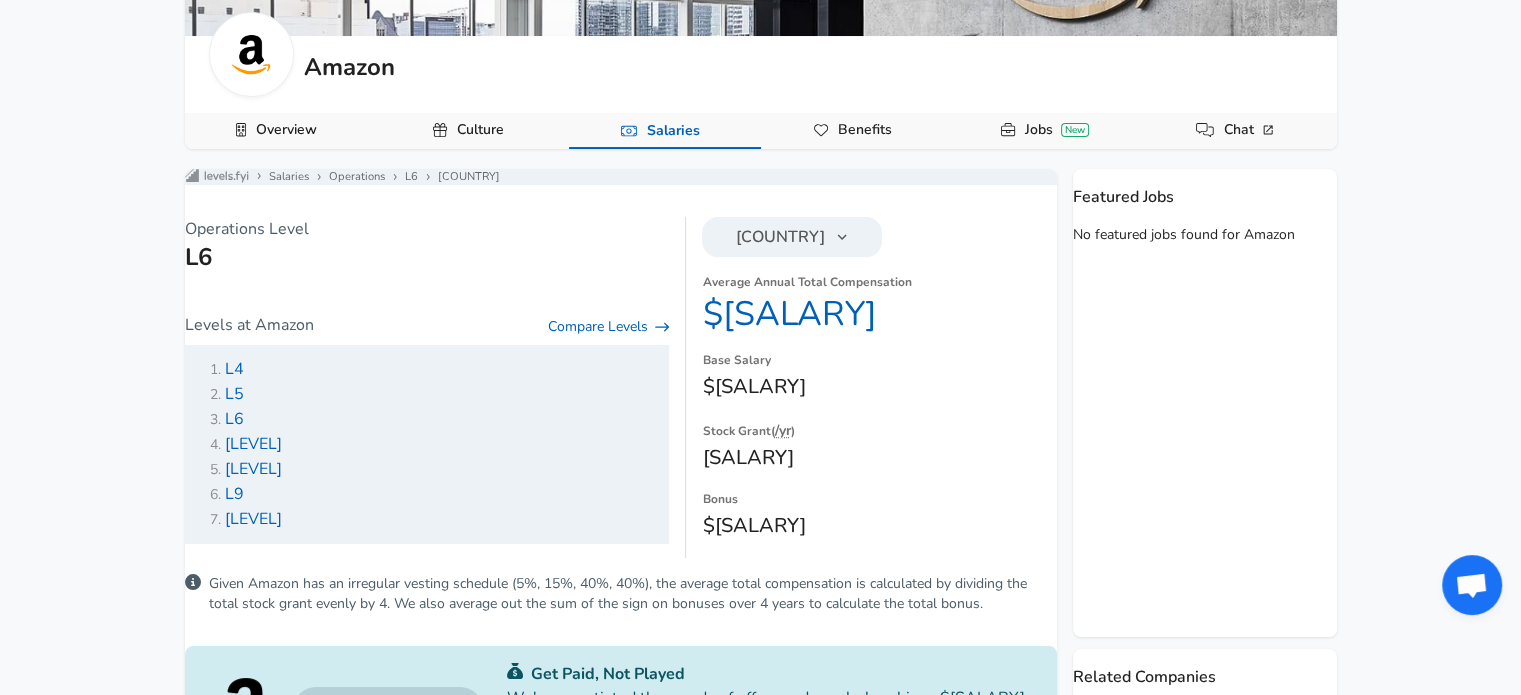 scroll, scrollTop: 0, scrollLeft: 0, axis: both 